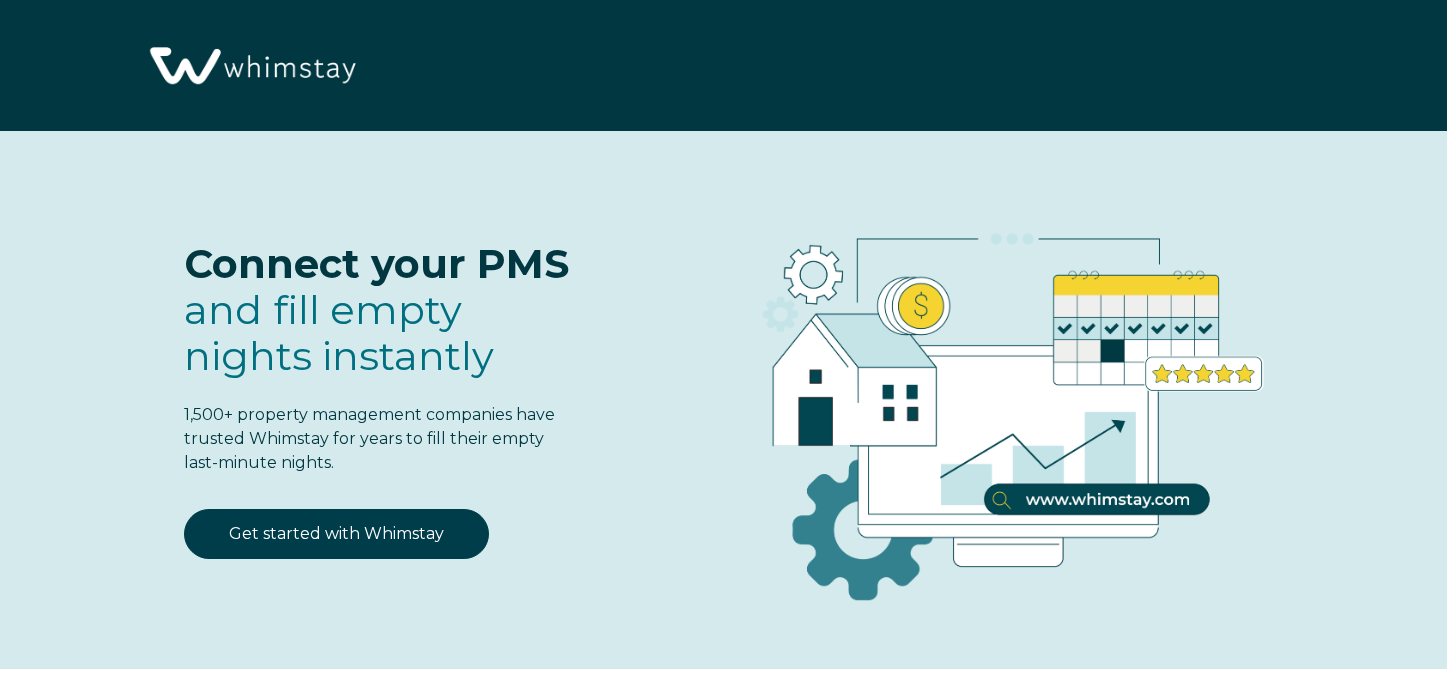 select on "US" 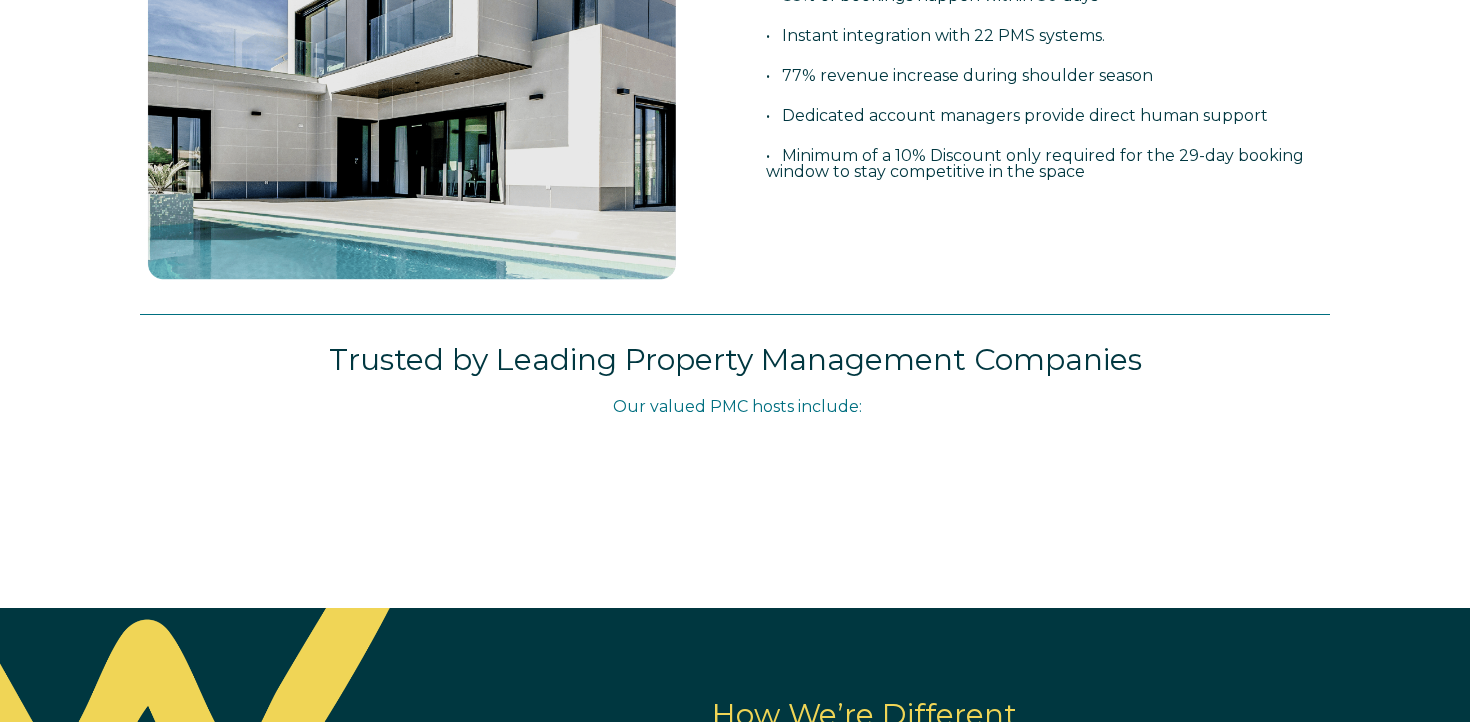 scroll, scrollTop: 901, scrollLeft: 0, axis: vertical 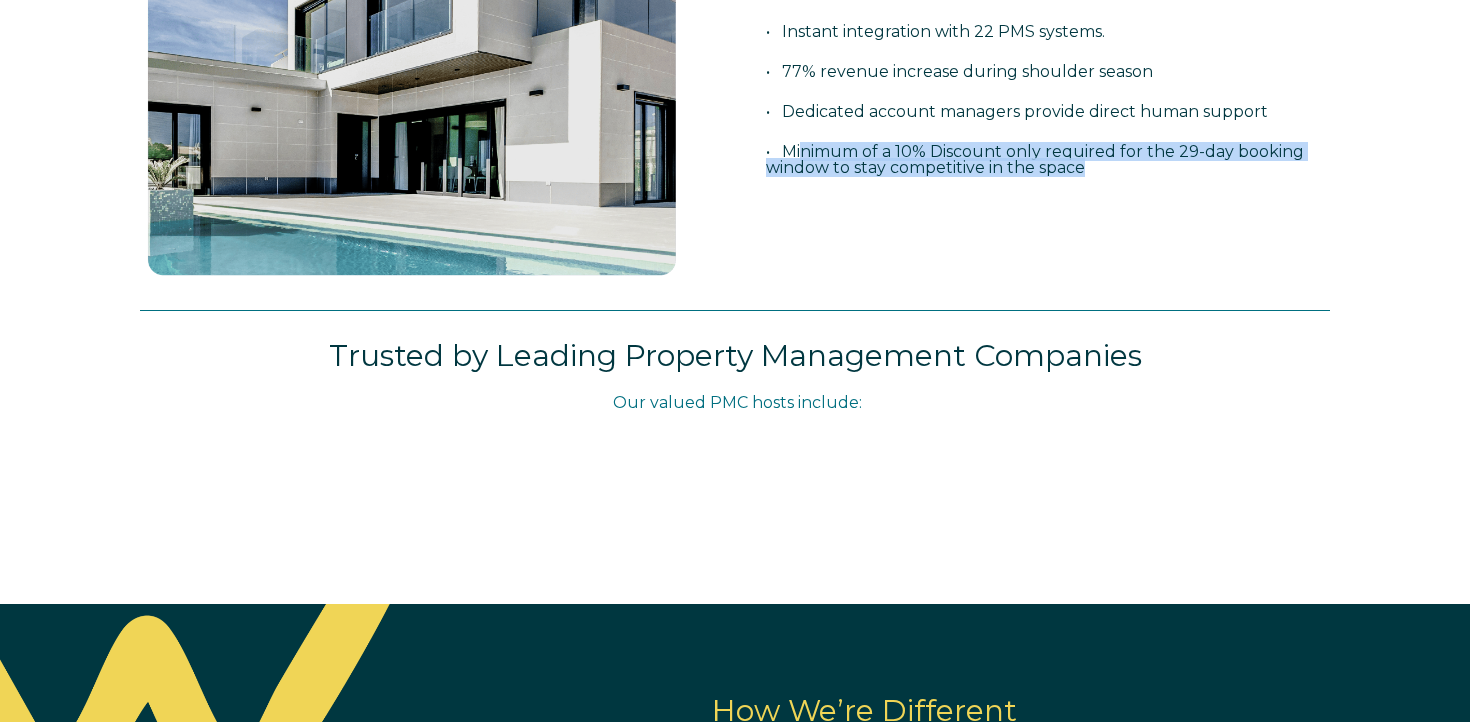 drag, startPoint x: 1110, startPoint y: 166, endPoint x: 797, endPoint y: 144, distance: 313.77222 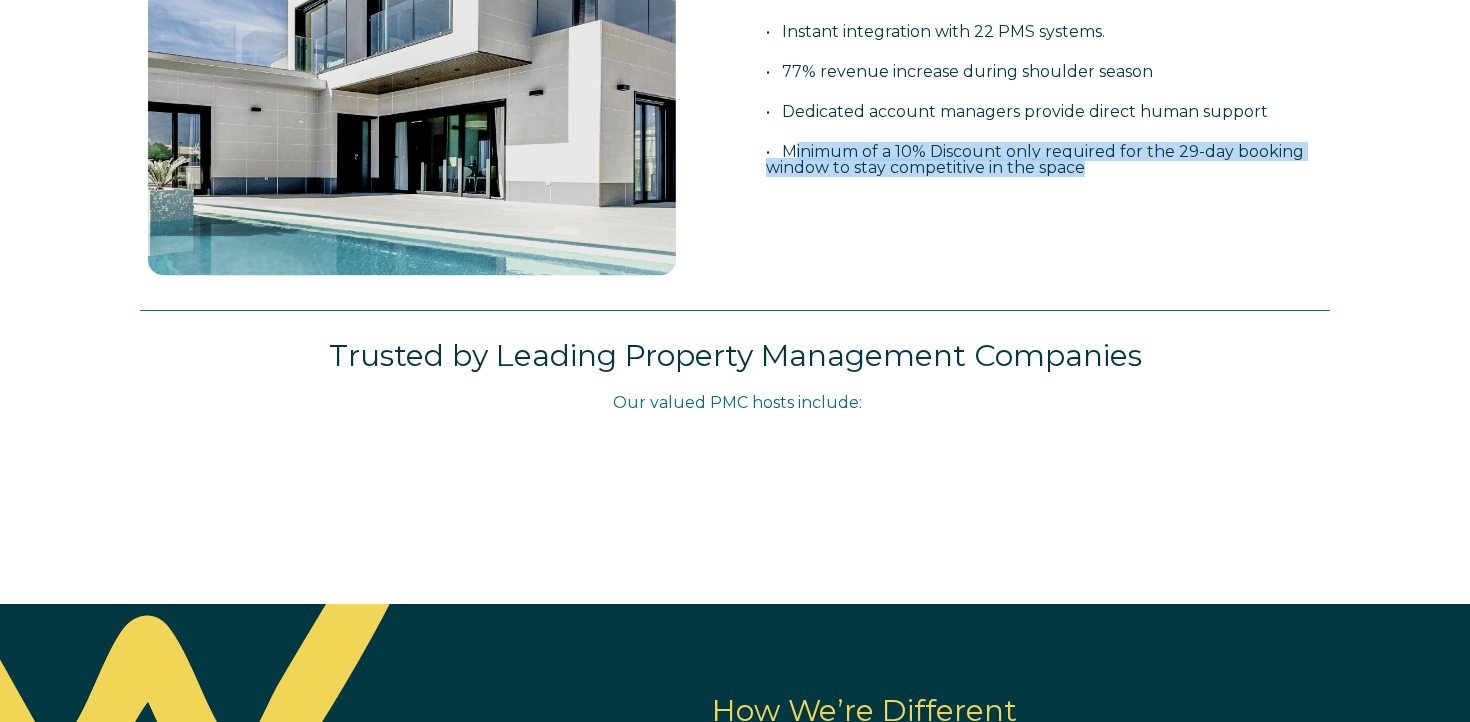 click on "•   Minimum of a 10% Discount only required for the 29-day booking window to stay competitive in the space" at bounding box center (1035, 159) 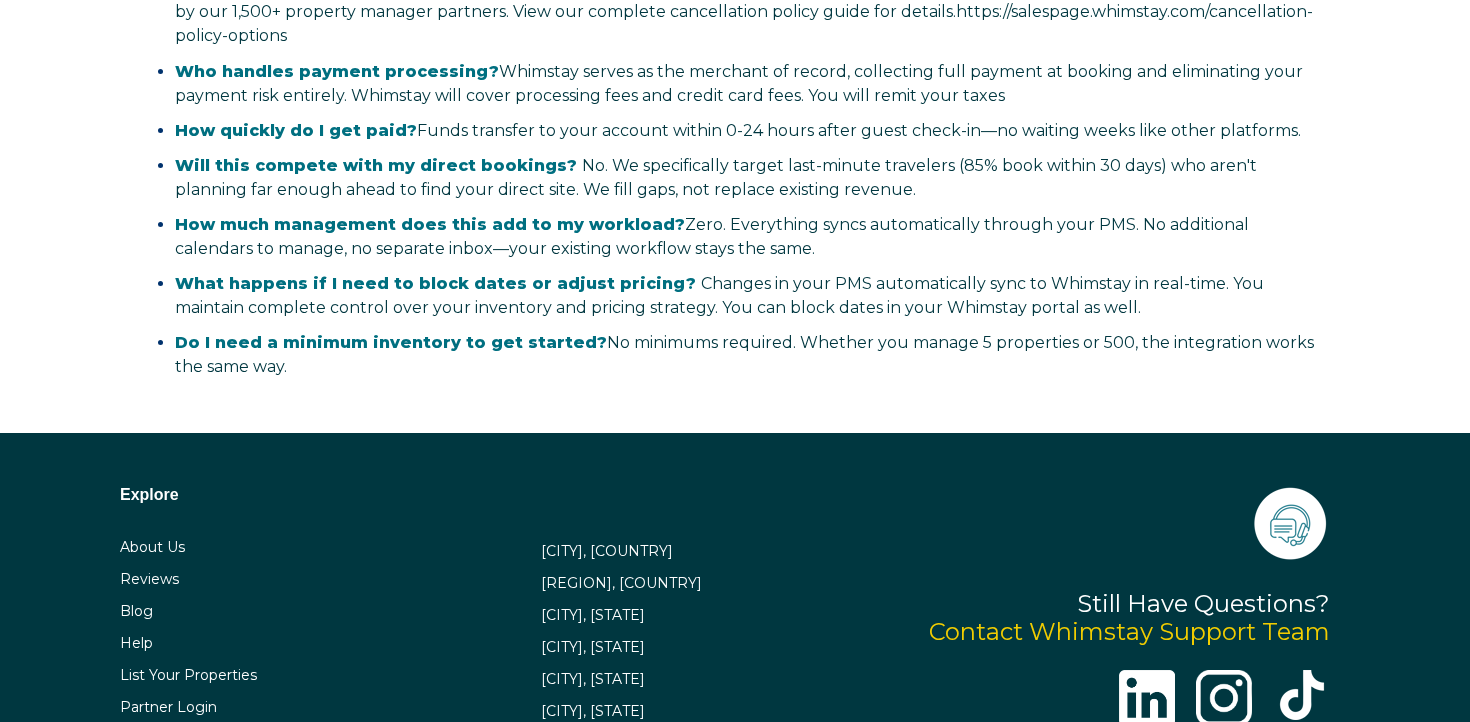 scroll, scrollTop: 4393, scrollLeft: 0, axis: vertical 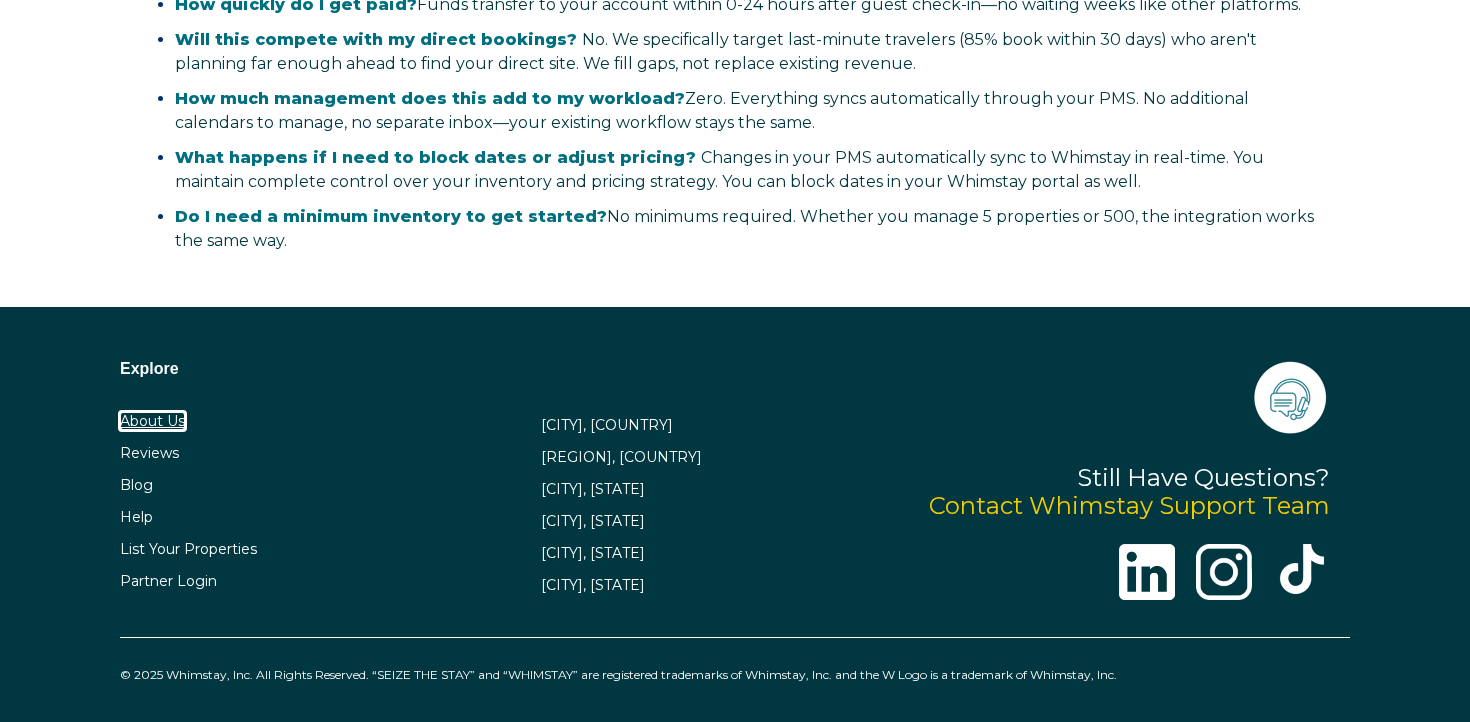 click on "About Us" at bounding box center (152, 421) 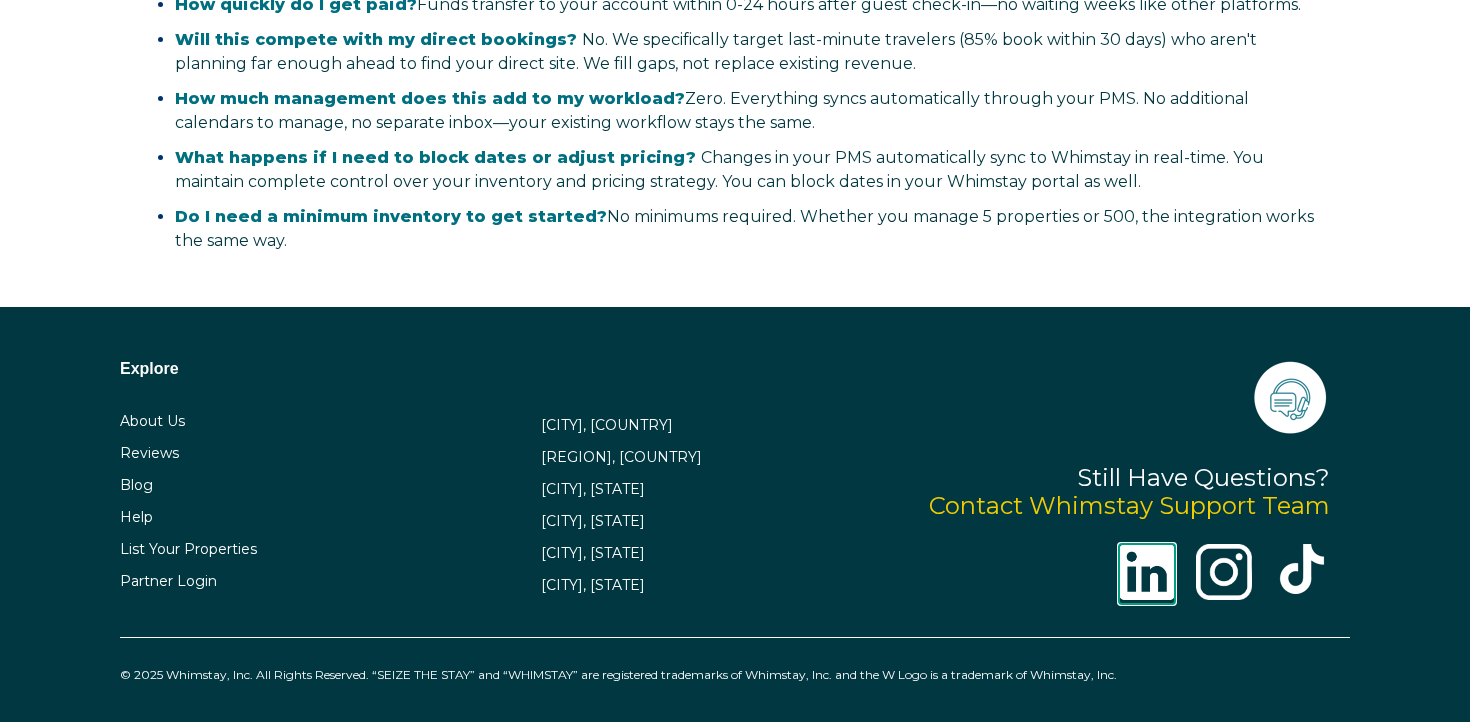 click at bounding box center (1147, 572) 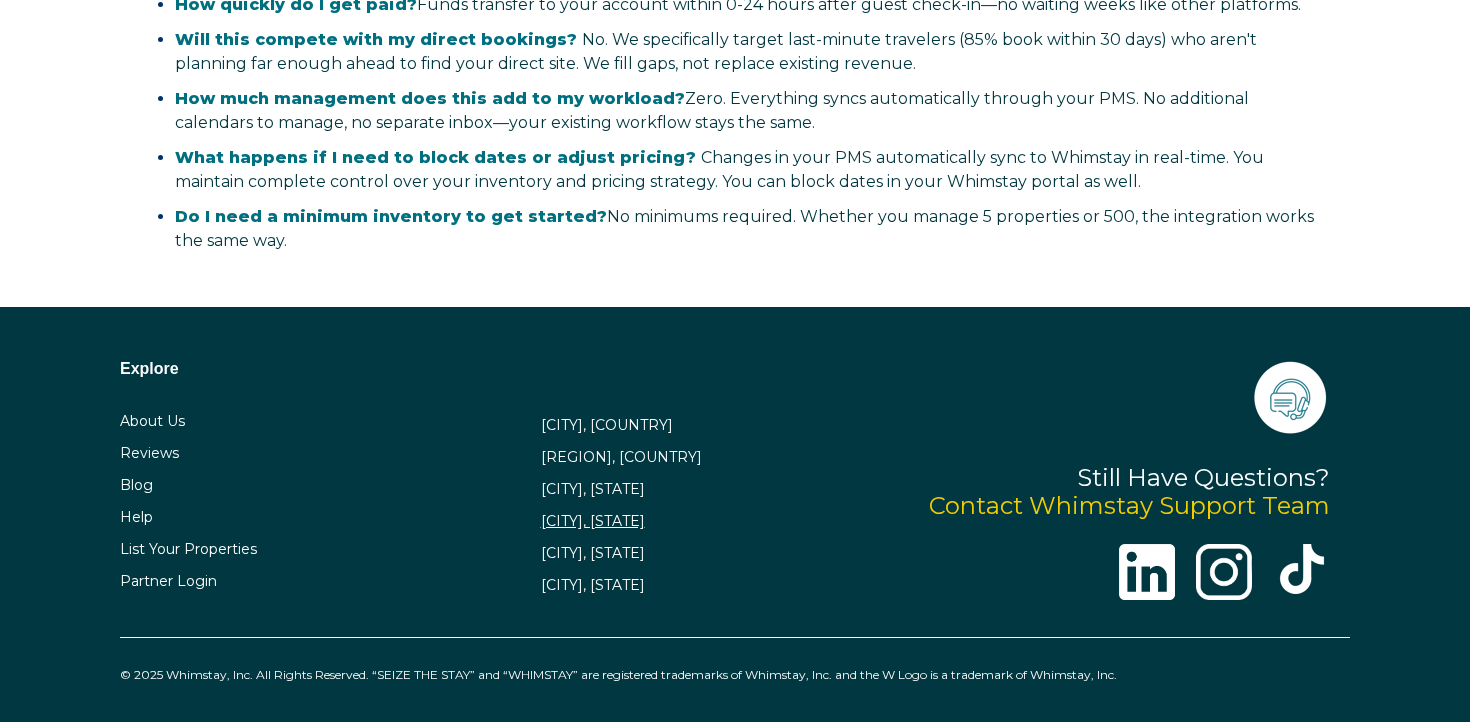 click on "London, UK  Tuscany, IT  San Diego, CA Los Angeles, CA Kissimmee, FL New Orleans, LA" at bounding box center [683, 505] 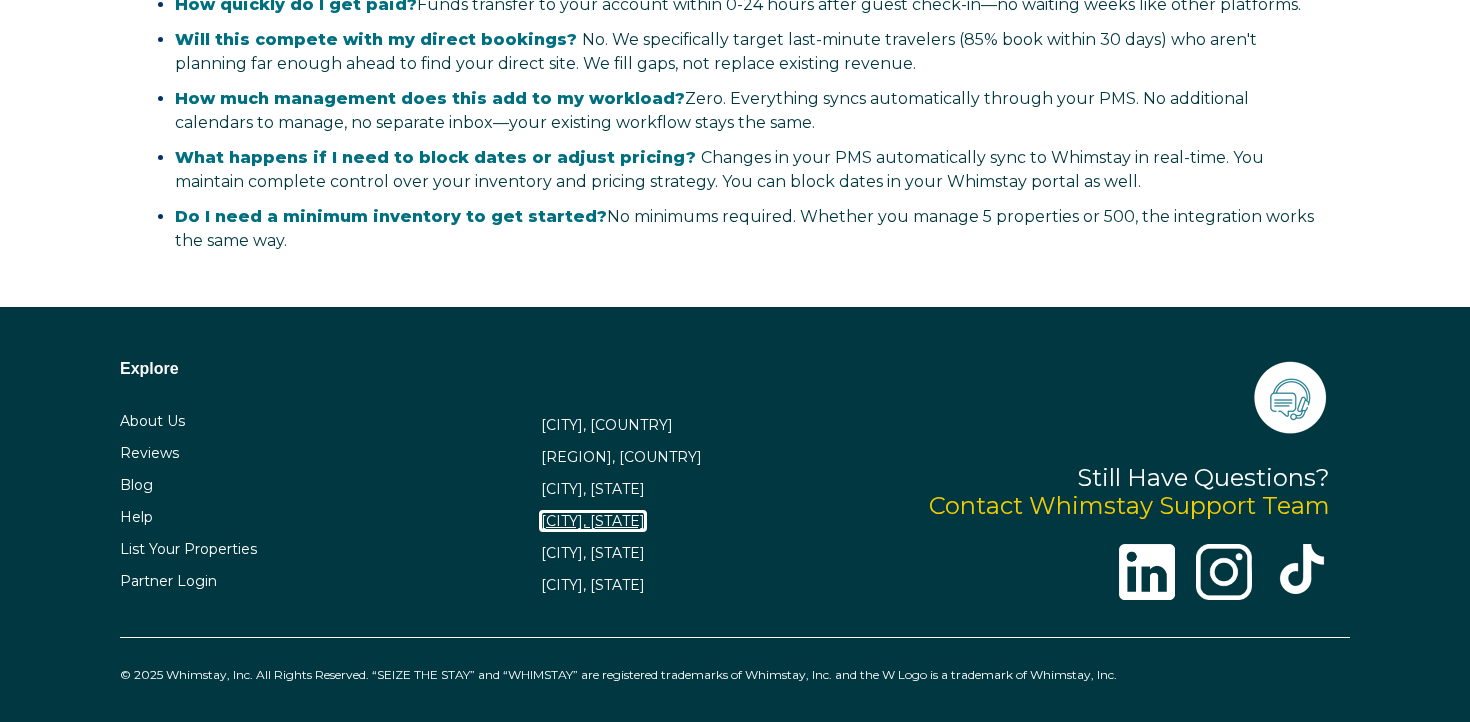 click on "Los Angeles, CA" at bounding box center (593, 521) 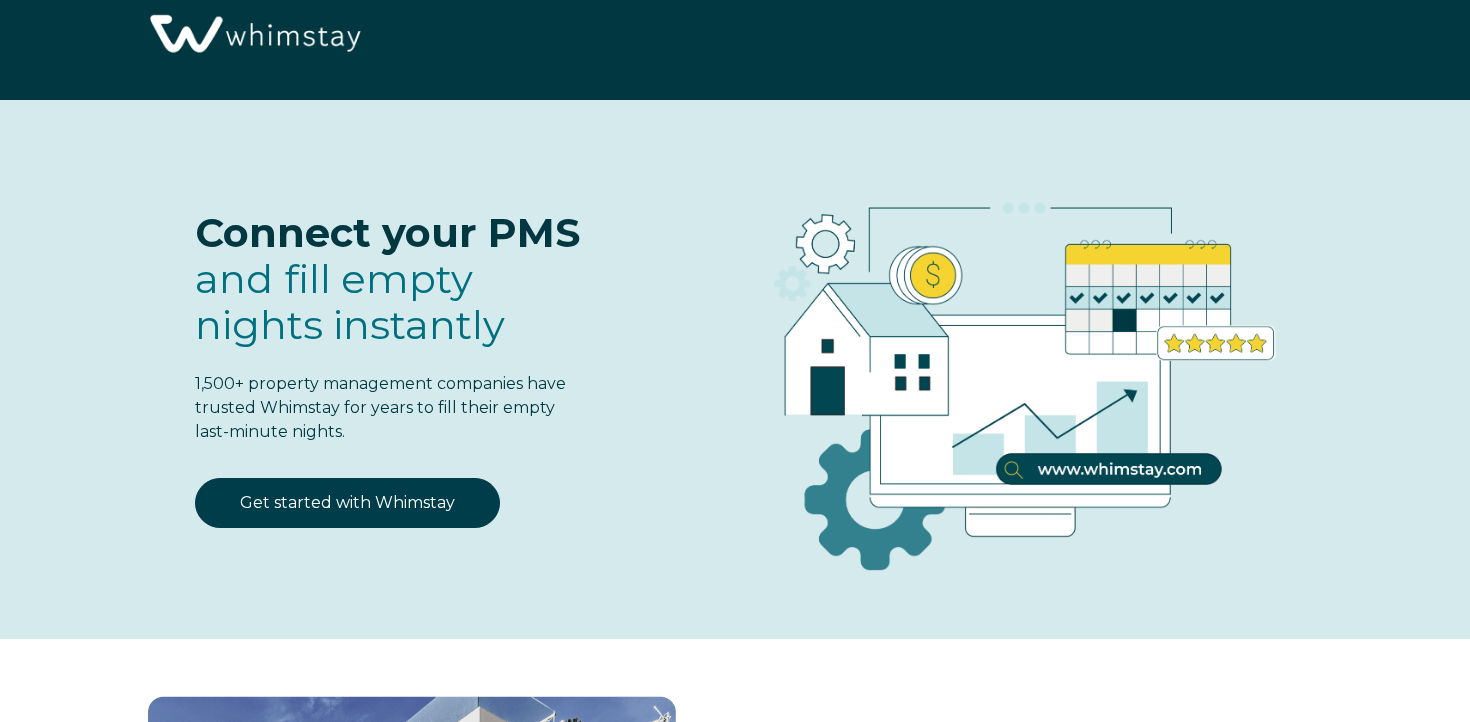 scroll, scrollTop: 0, scrollLeft: 0, axis: both 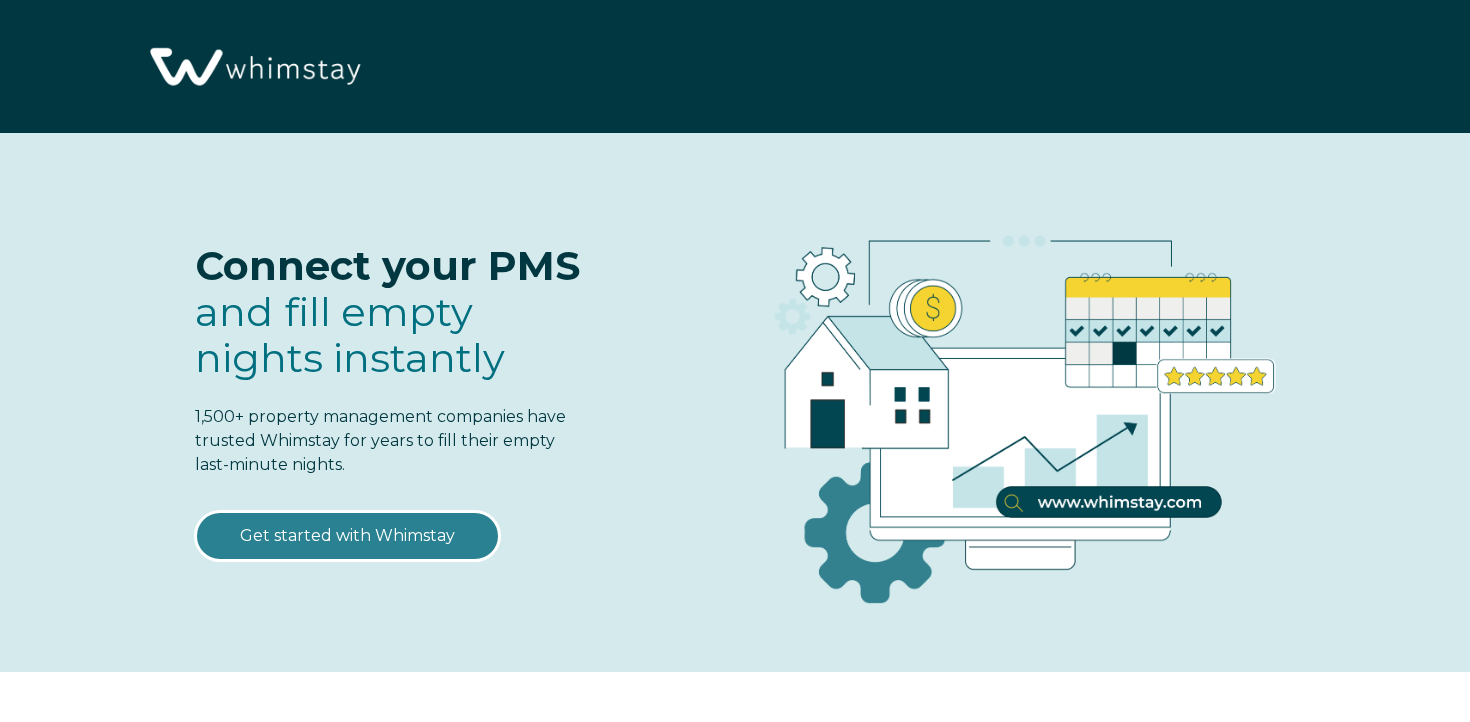 click on "Get started with Whimstay" at bounding box center [347, 536] 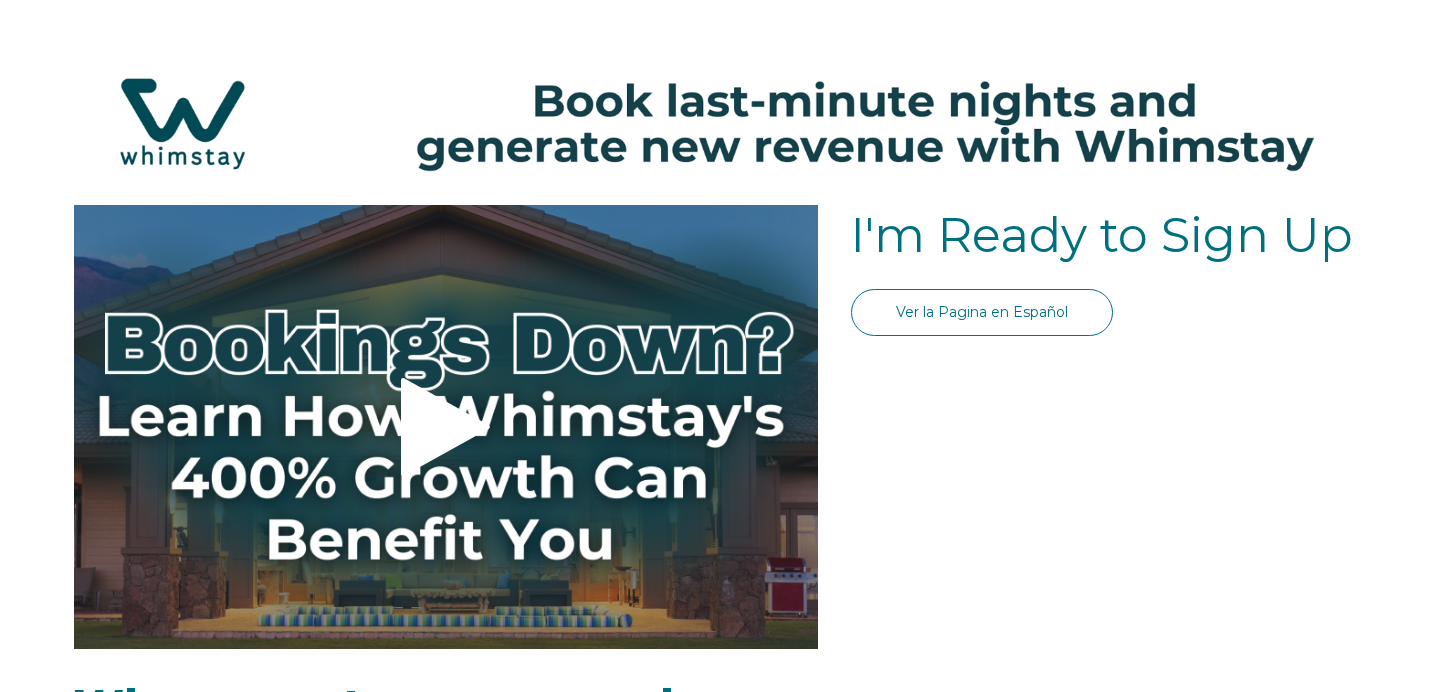 scroll, scrollTop: 0, scrollLeft: 0, axis: both 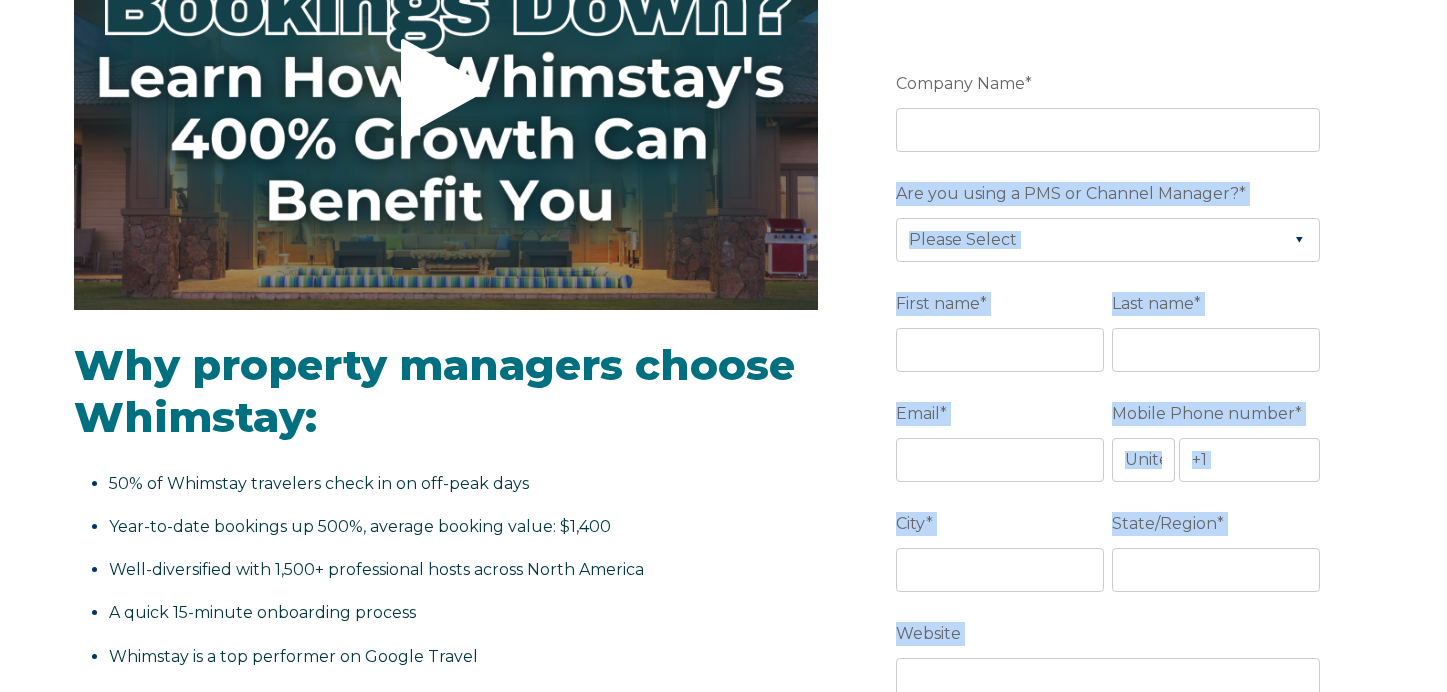 drag, startPoint x: 1219, startPoint y: 461, endPoint x: 1053, endPoint y: 74, distance: 421.09976 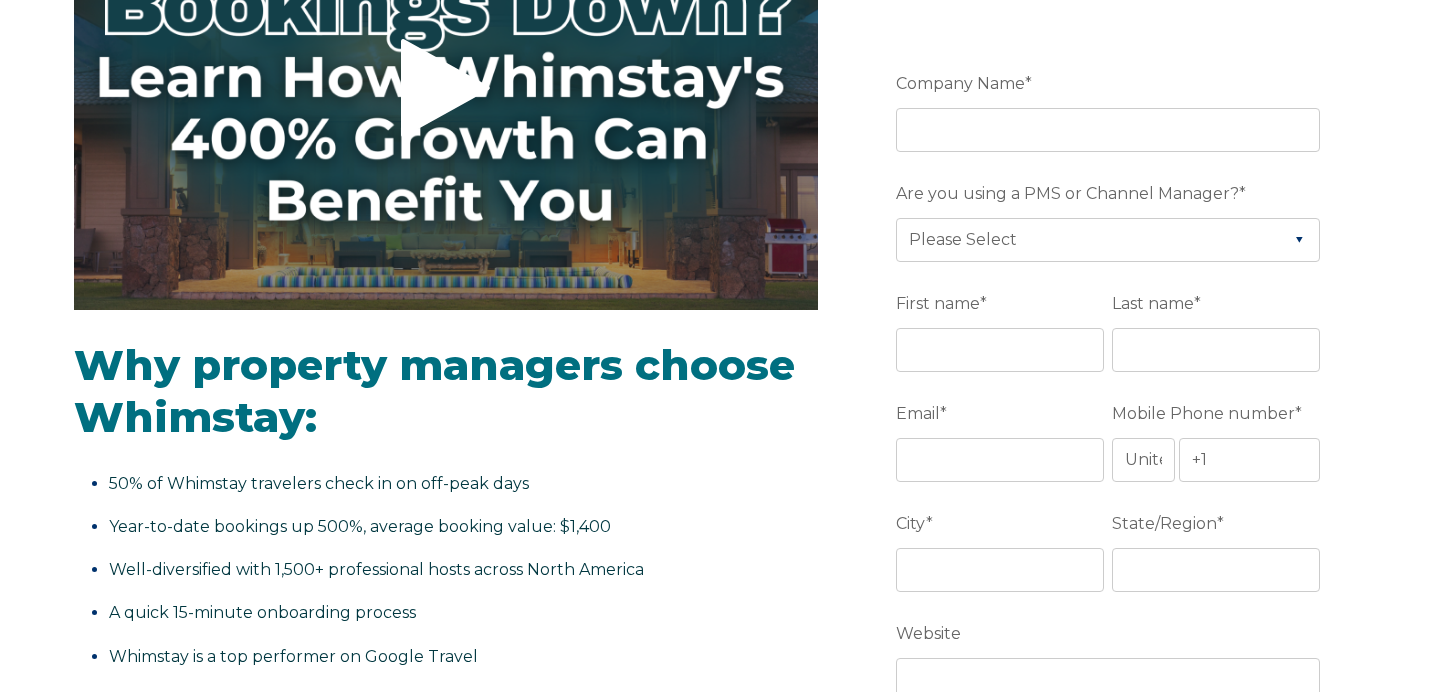 drag, startPoint x: 1063, startPoint y: 74, endPoint x: 1060, endPoint y: 128, distance: 54.08327 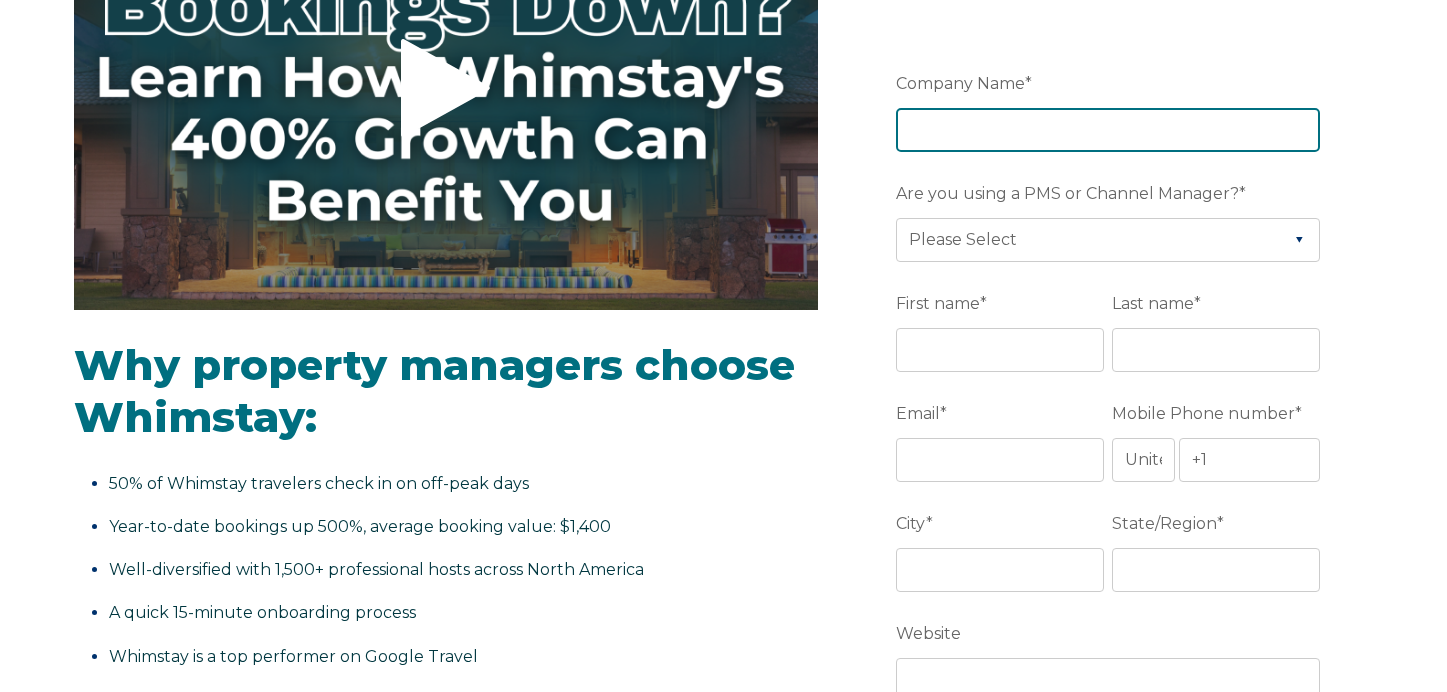 click on "Company Name *" at bounding box center [1108, 130] 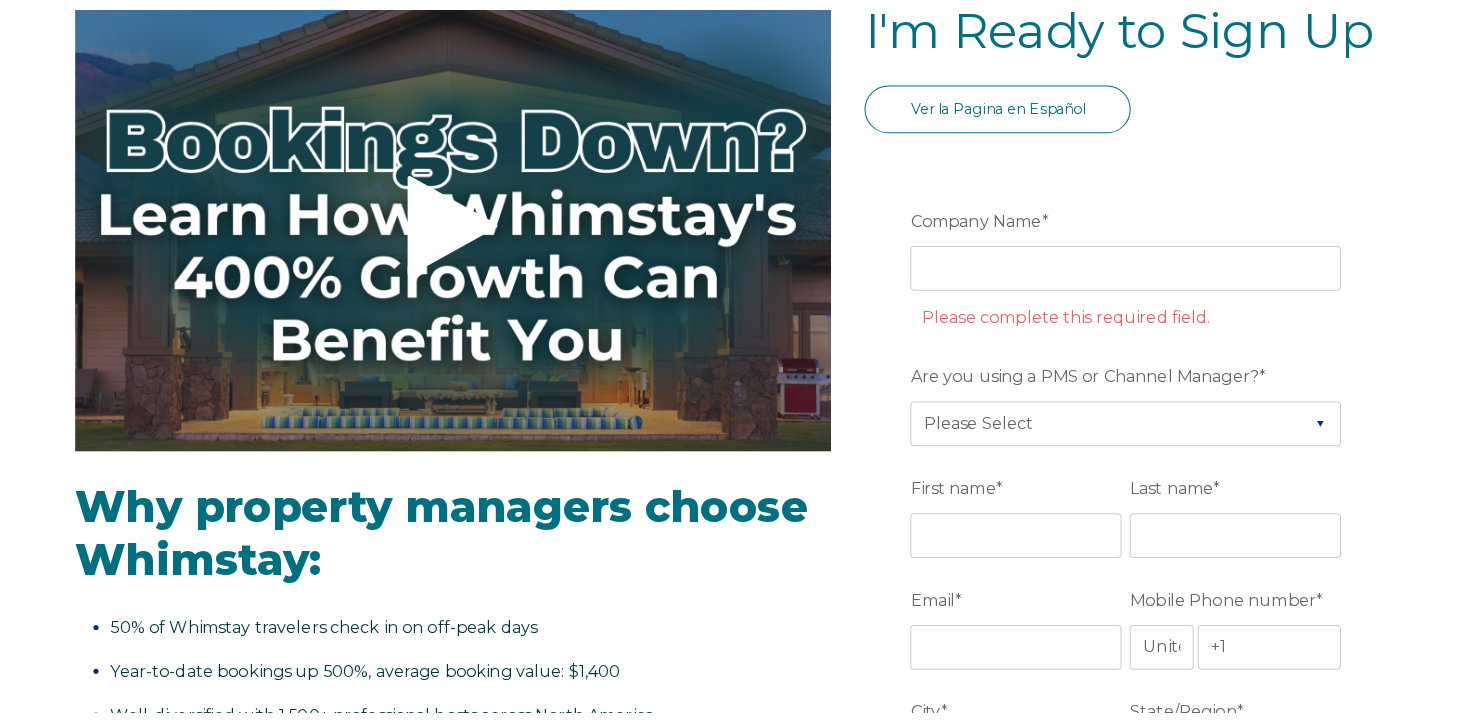 scroll, scrollTop: 171, scrollLeft: 0, axis: vertical 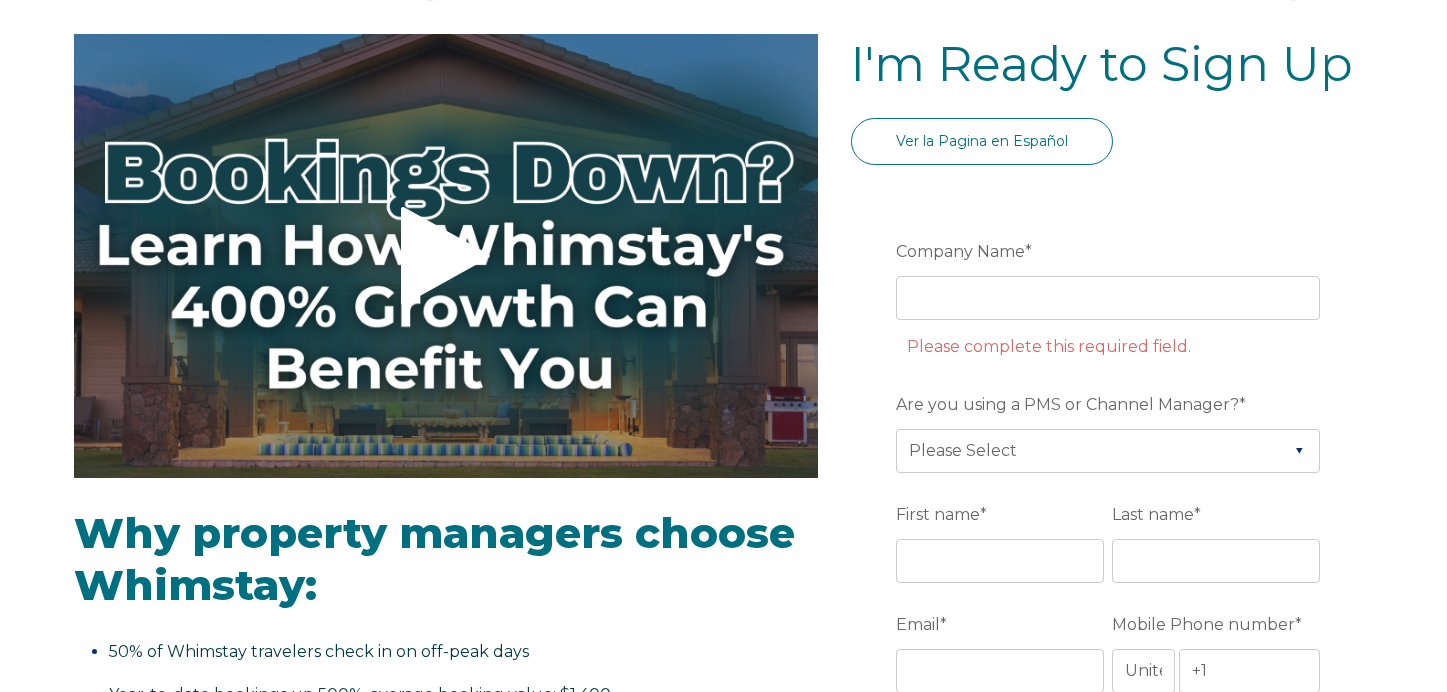 click on "Company Name * Please complete this required field. Are you using a PMS or Channel Manager? * Please Select Barefoot BookingPal Boost Brightside CiiRUS Escapia Guesty Hostaway Hostfully Hostify Lodgify NextPax/NxtBeds OwnerRez PMS or CM Not Listed Rentals United/Quick Connect Streamline Track Airbnb First name * Last name * Email * Mobile Phone number * * Afghanistan (‫افغانستان‬‎) Albania (Shqipëri) Algeria (‫الجزائر‬‎) American Samoa Andorra Angola Anguilla Antigua and Barbuda Argentina Armenia (Հայաստան) Aruba Australia Austria (Österreich) Azerbaijan (Azərbaycan) Bahamas Bahrain (‫البحرين‬‎) Bangladesh (বাংলাদেশ) Barbados Belarus (Беларусь) Belgium (België) Belize Benin (Bénin) Bermuda Bhutan (འབྲུག) Bolivia Bosnia and Herzegovina (Босна и Херцеговина) Botswana Brazil (Brasil) British Indian Ocean Territory British Virgin Islands Brunei Bulgaria (България) Burkina Faso Burundi (Uburundi) Canada" at bounding box center [1112, 1045] 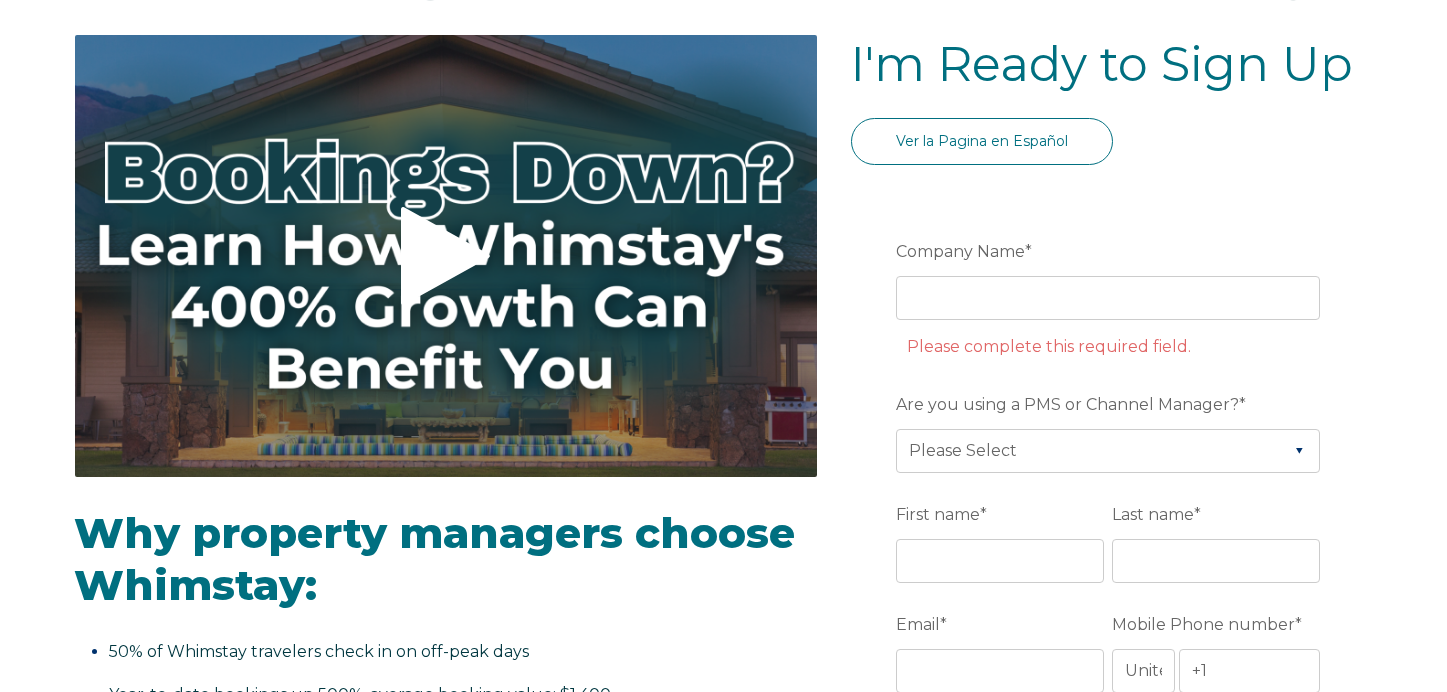 click at bounding box center (446, 256) 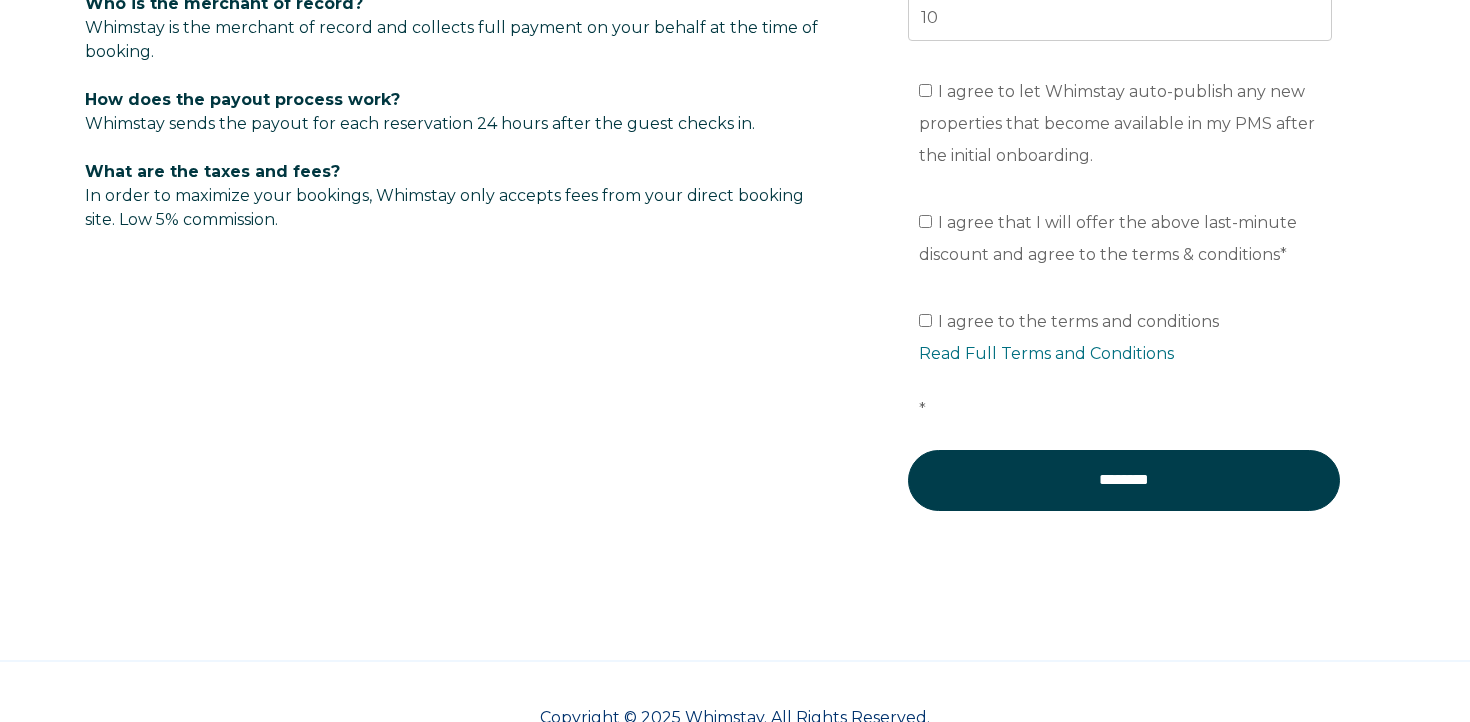 scroll, scrollTop: 1552, scrollLeft: 0, axis: vertical 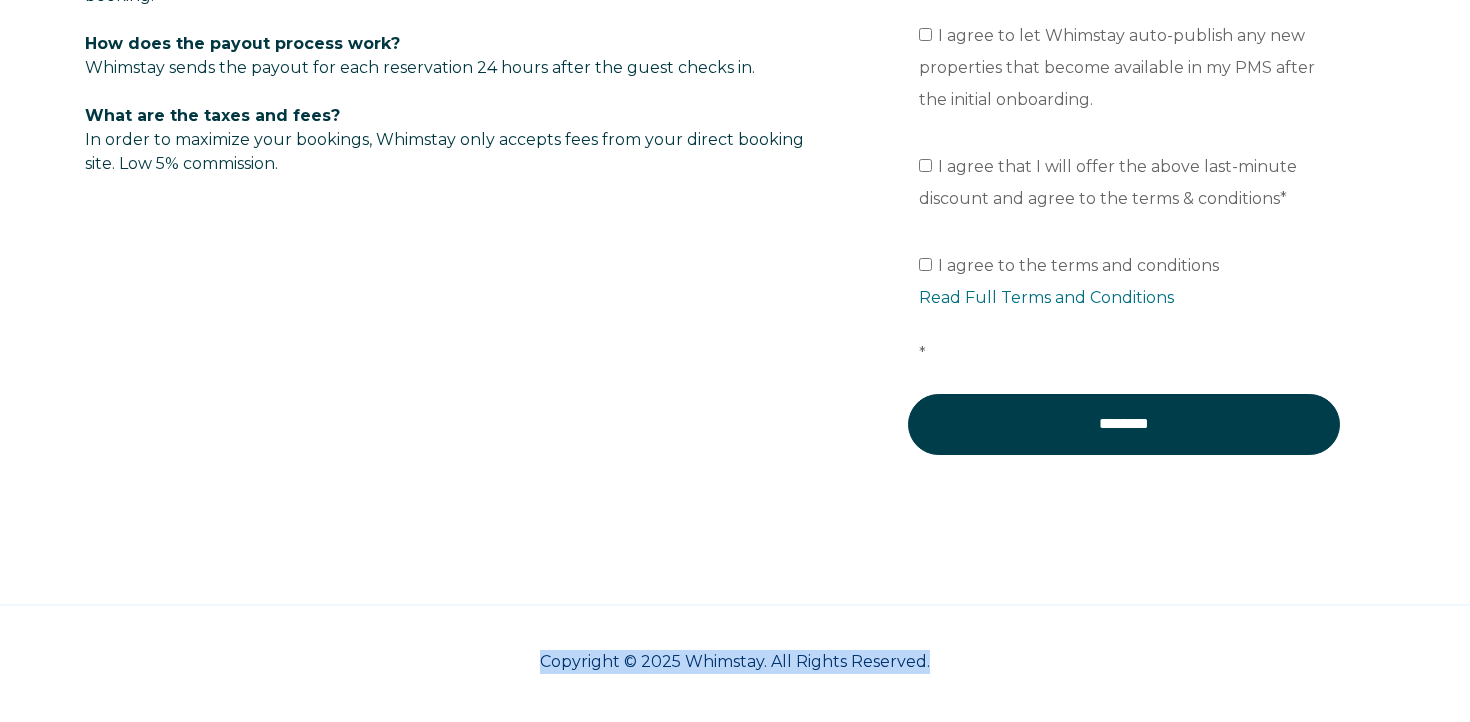 drag, startPoint x: 524, startPoint y: 660, endPoint x: 1353, endPoint y: 651, distance: 829.0488 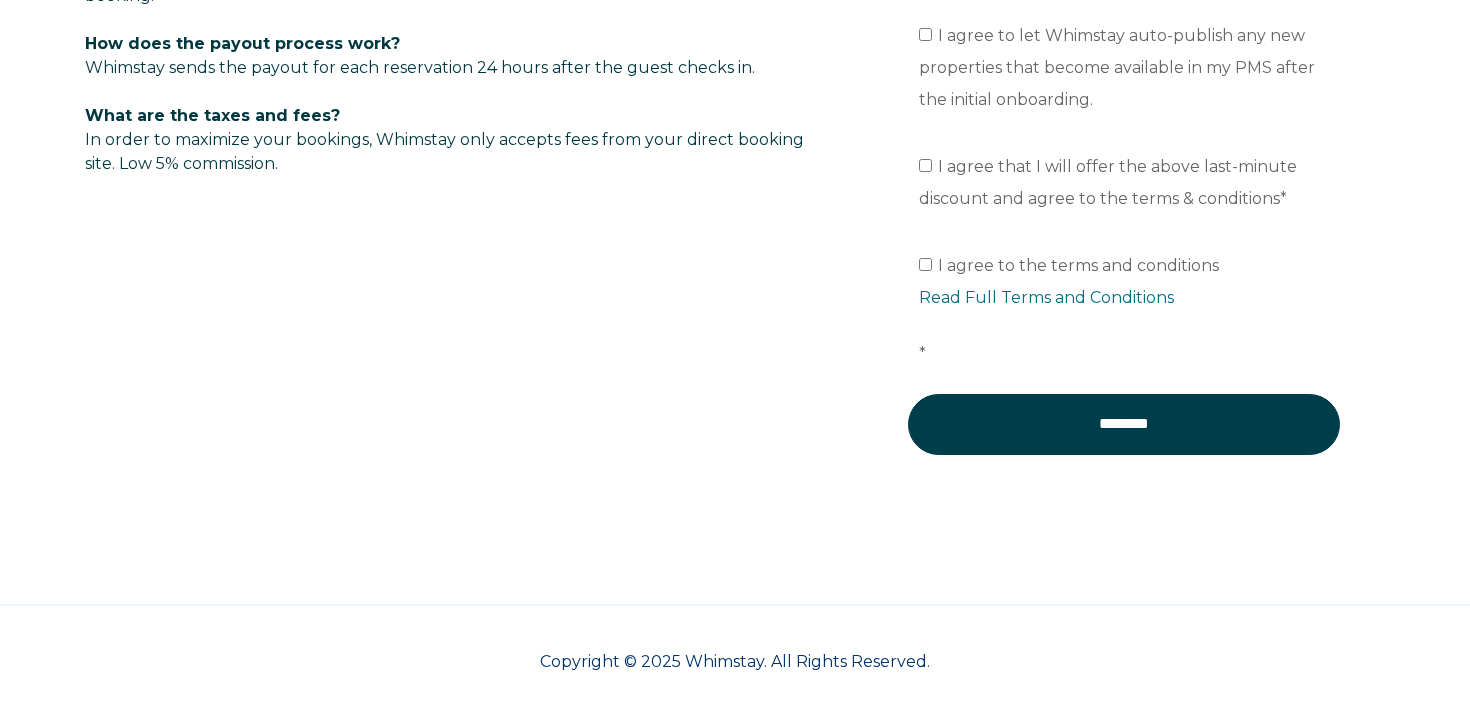 drag, startPoint x: 937, startPoint y: 548, endPoint x: 960, endPoint y: 573, distance: 33.970577 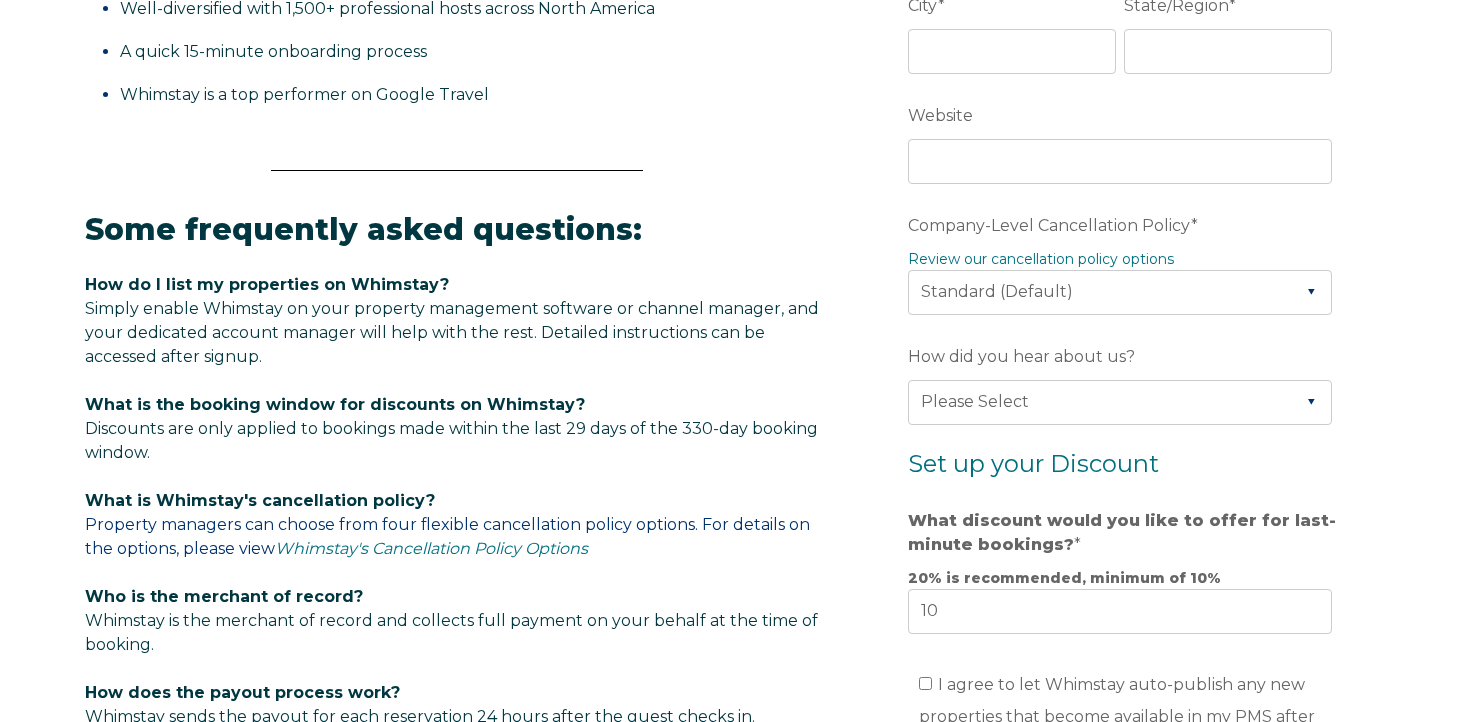 scroll, scrollTop: 0, scrollLeft: 0, axis: both 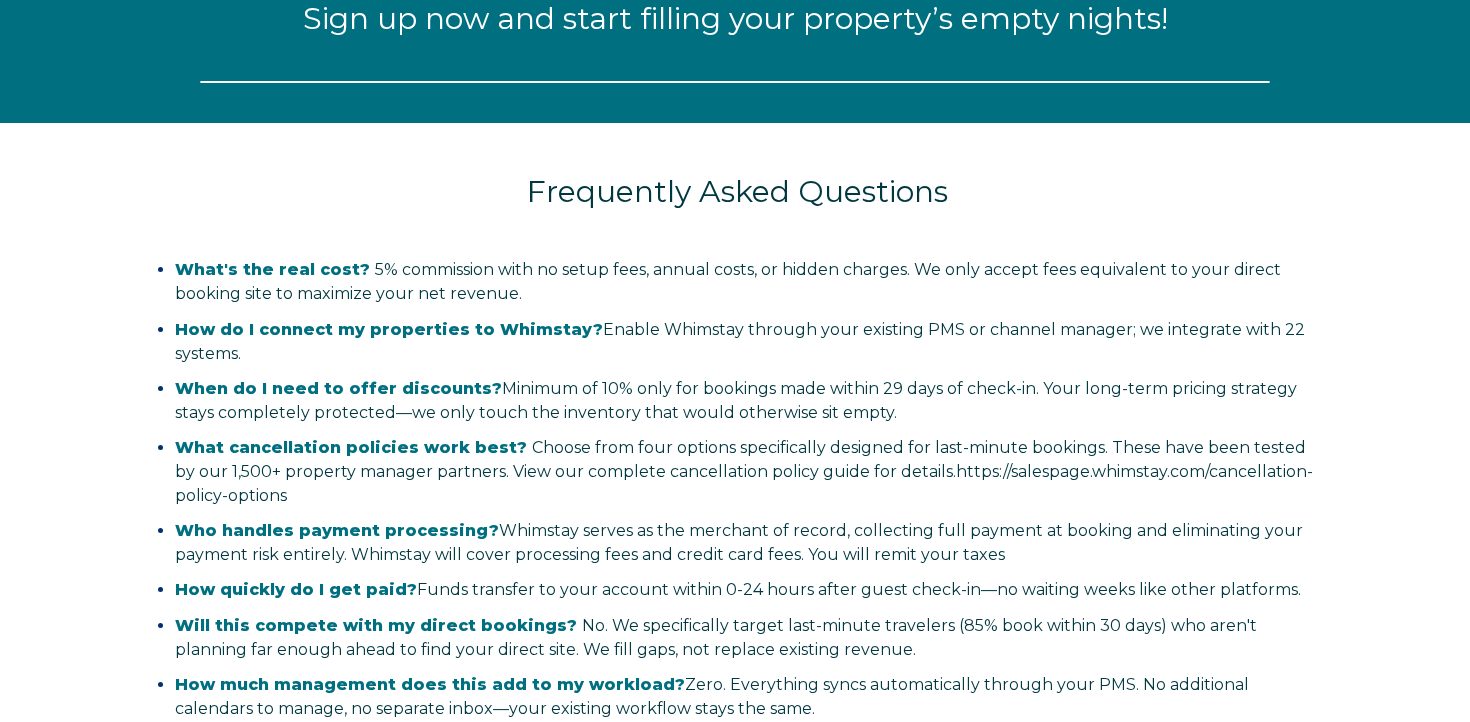 select on "US" 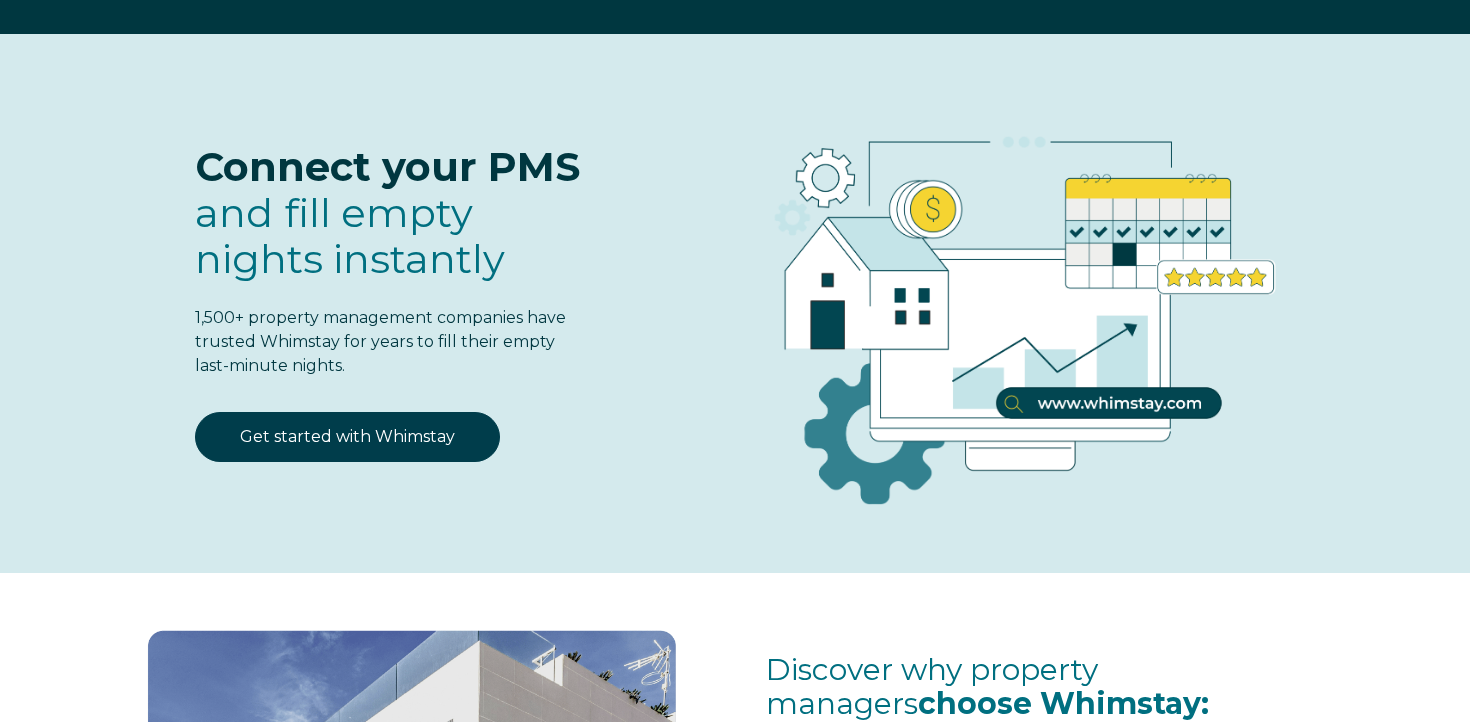 scroll, scrollTop: 0, scrollLeft: 0, axis: both 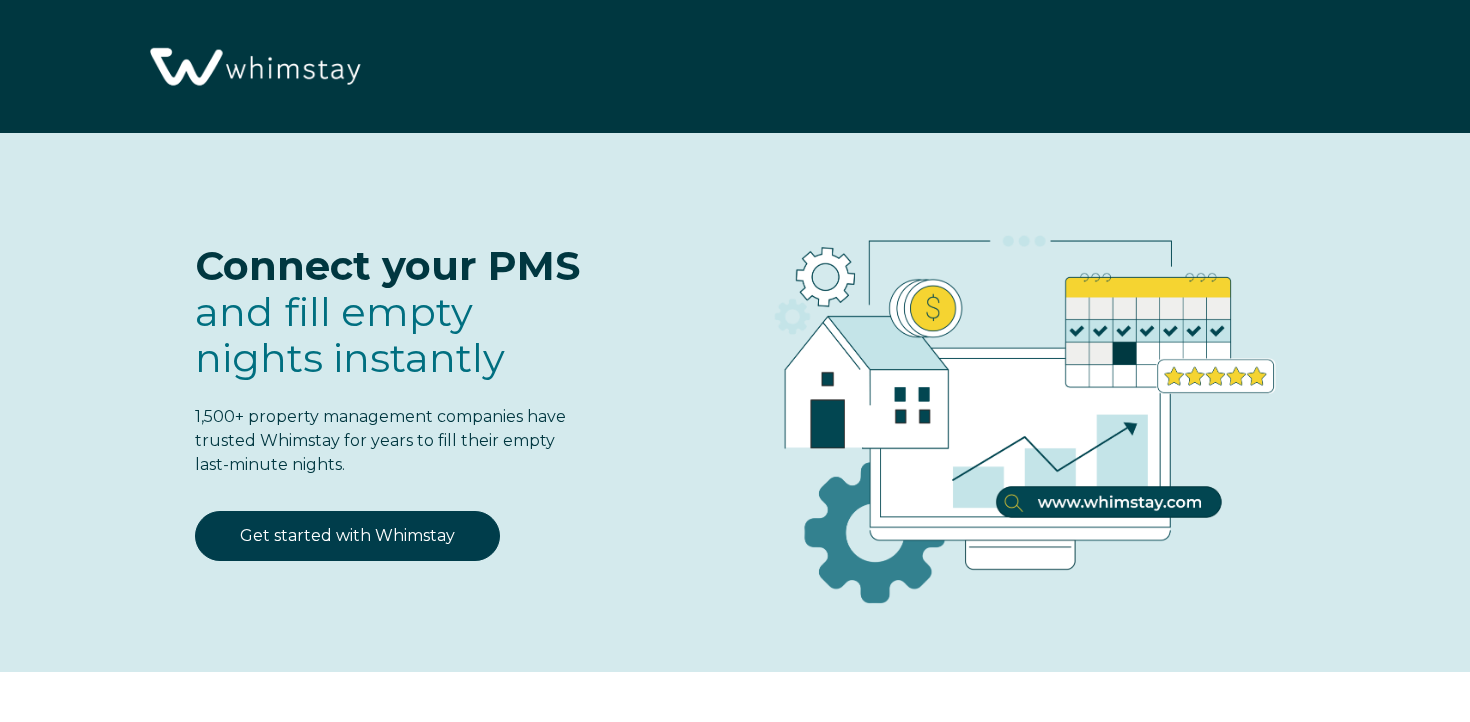 drag, startPoint x: 565, startPoint y: 508, endPoint x: 558, endPoint y: 519, distance: 13.038404 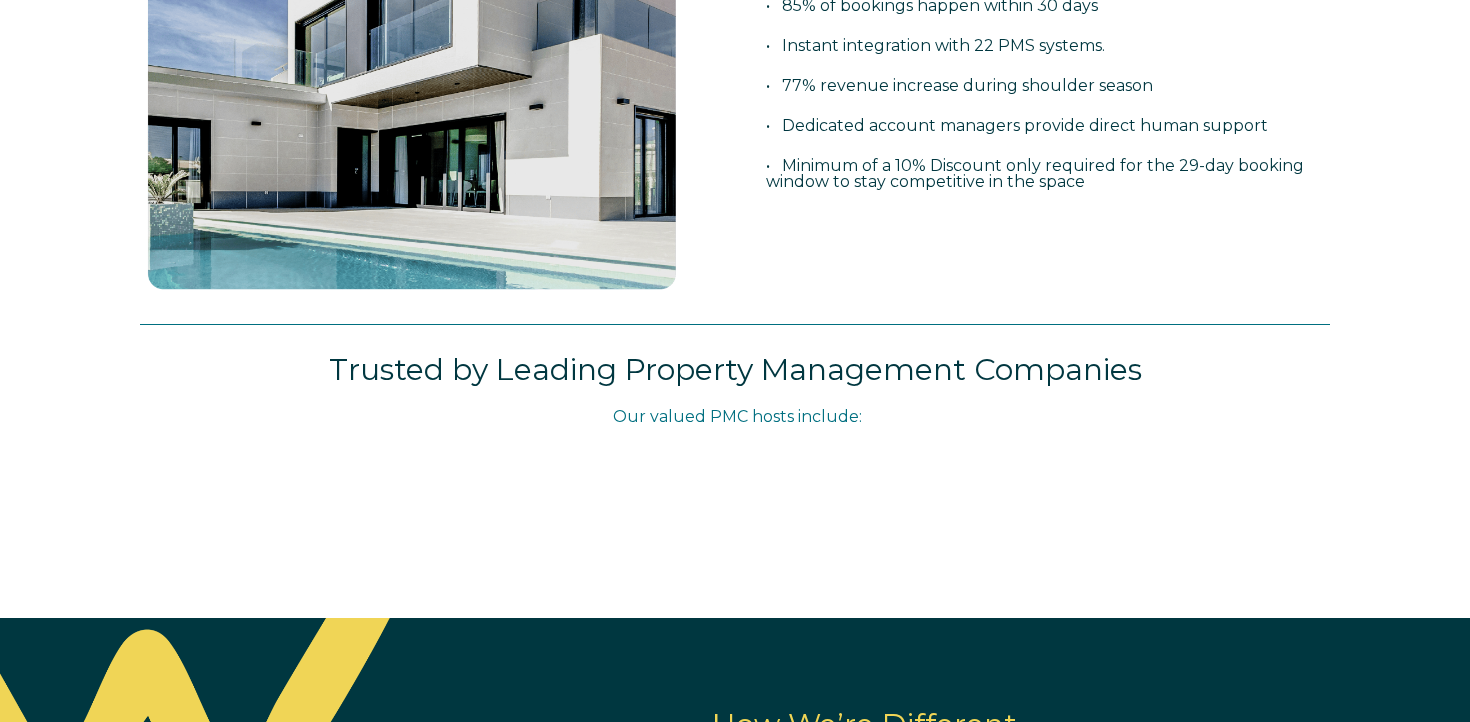 scroll, scrollTop: 0, scrollLeft: 0, axis: both 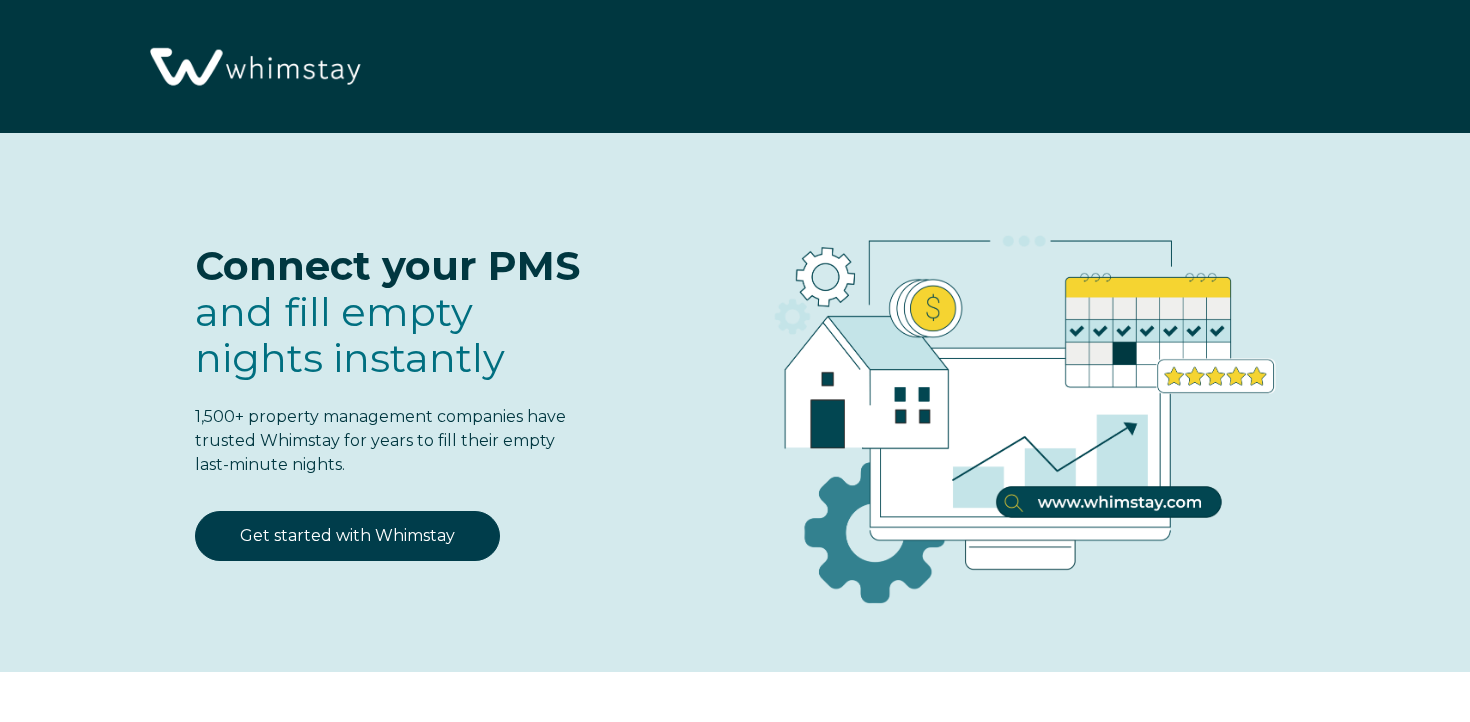 click on "Connect your PMS   and   fill empty nights instantly
1,500+ property management companies have trusted Whimstay for years to fill their empty last-minute nights.
Get started with Whimstay" at bounding box center [346, 379] 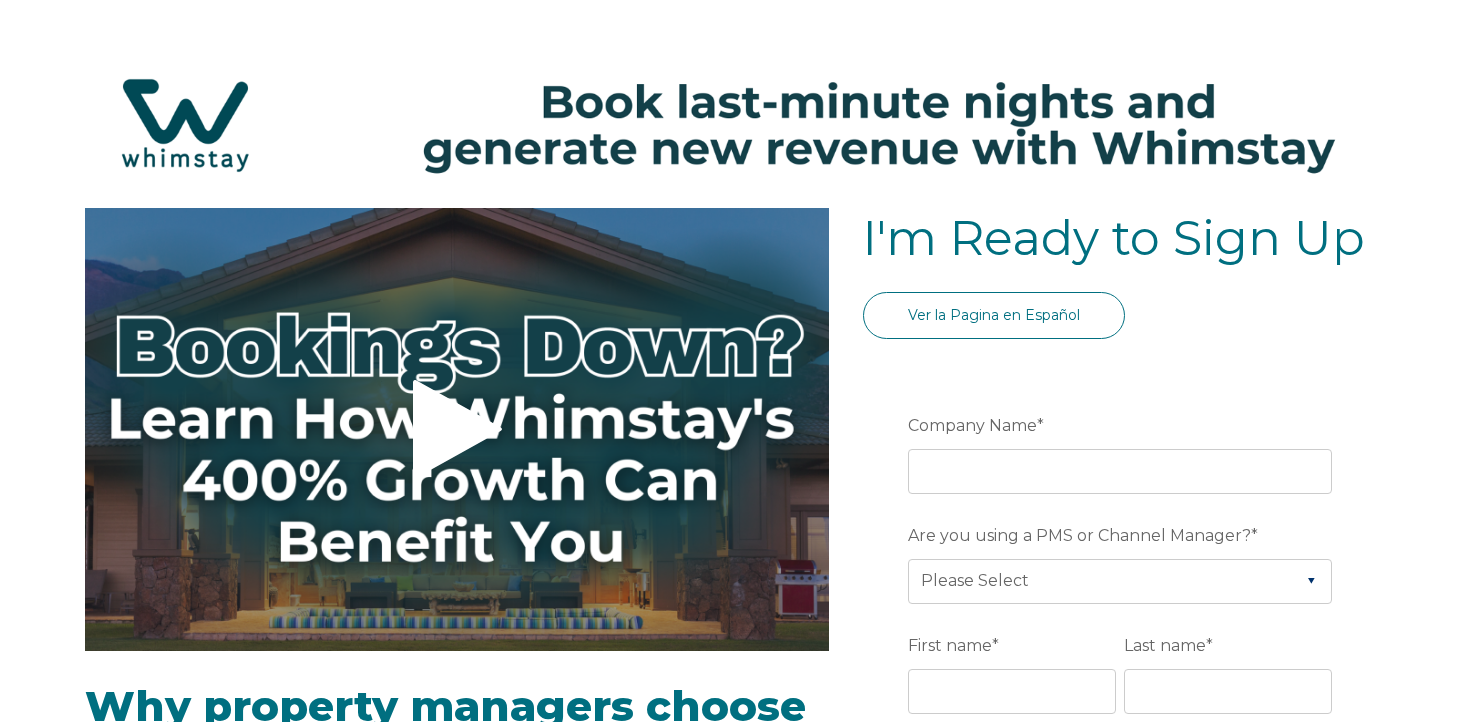 select on "US" 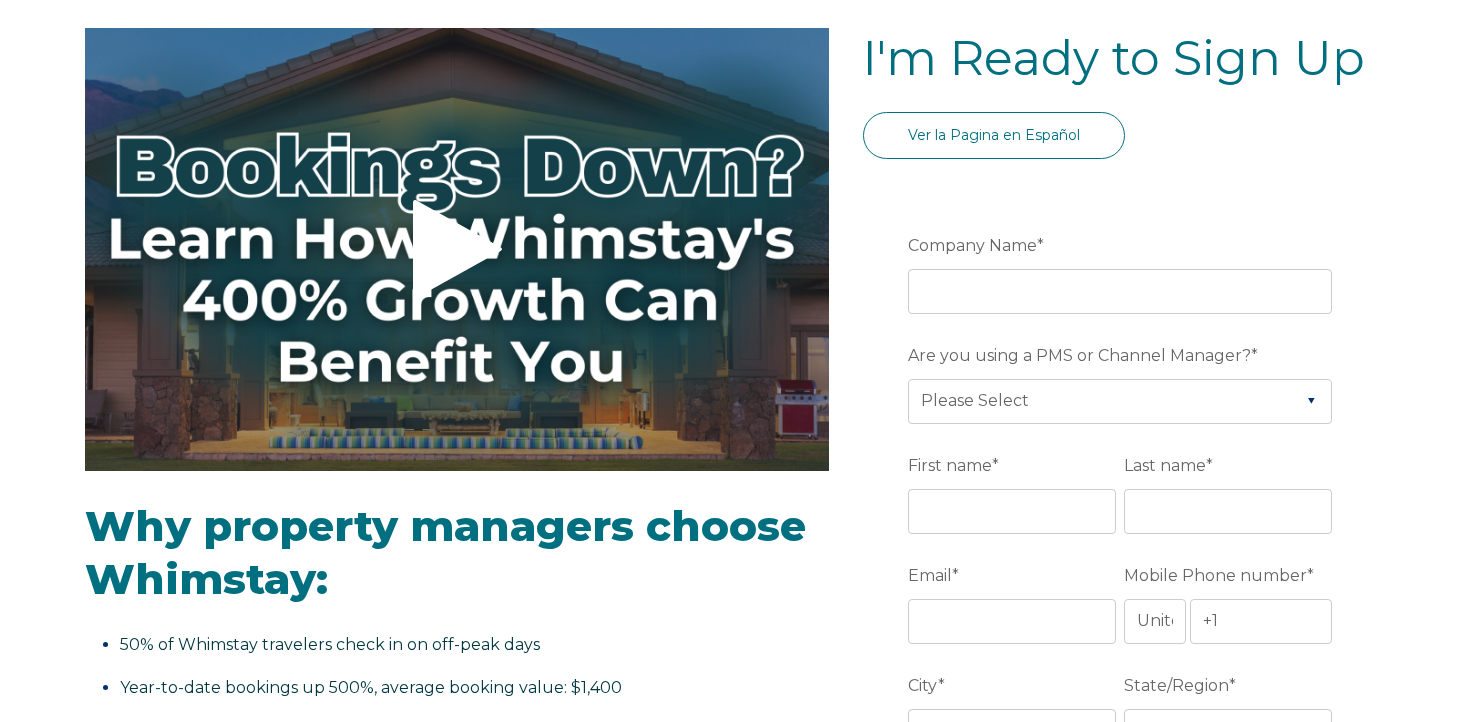 scroll, scrollTop: 0, scrollLeft: 0, axis: both 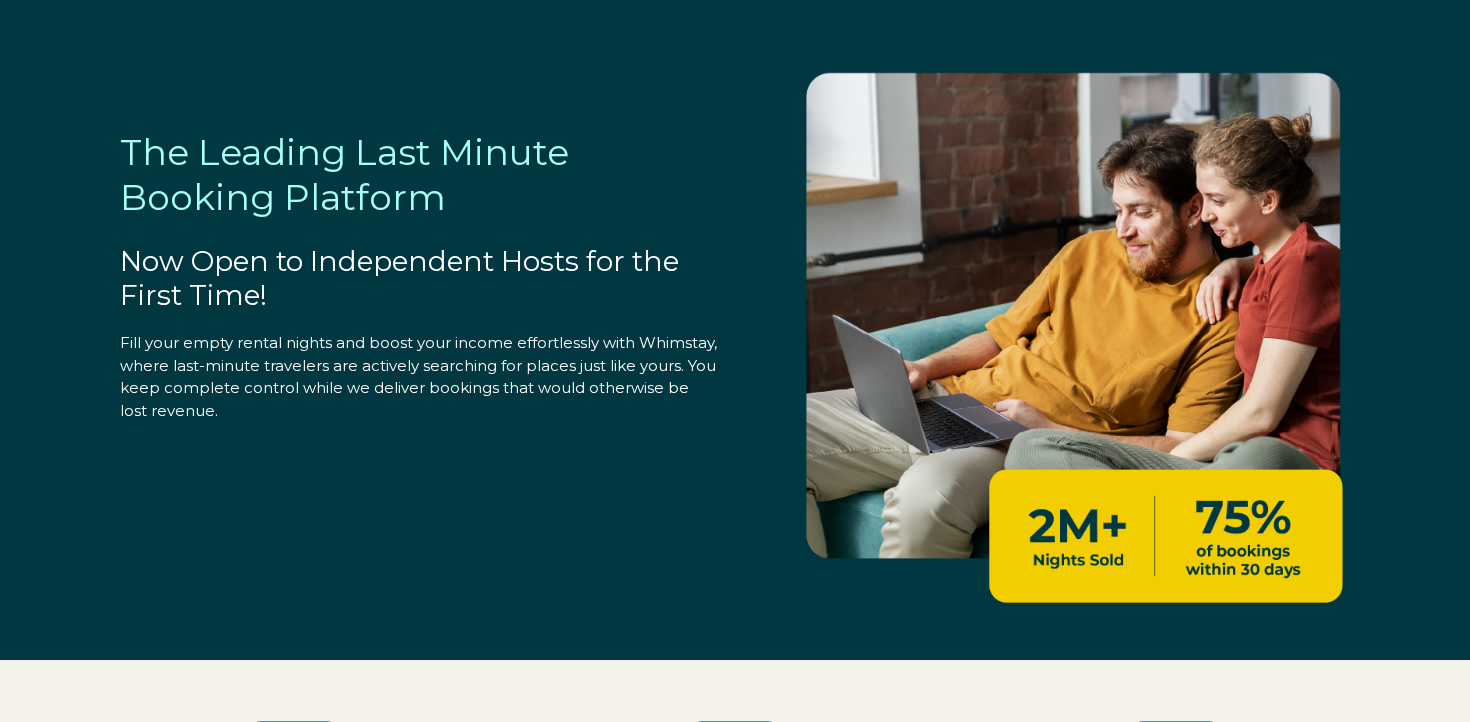 select on "US" 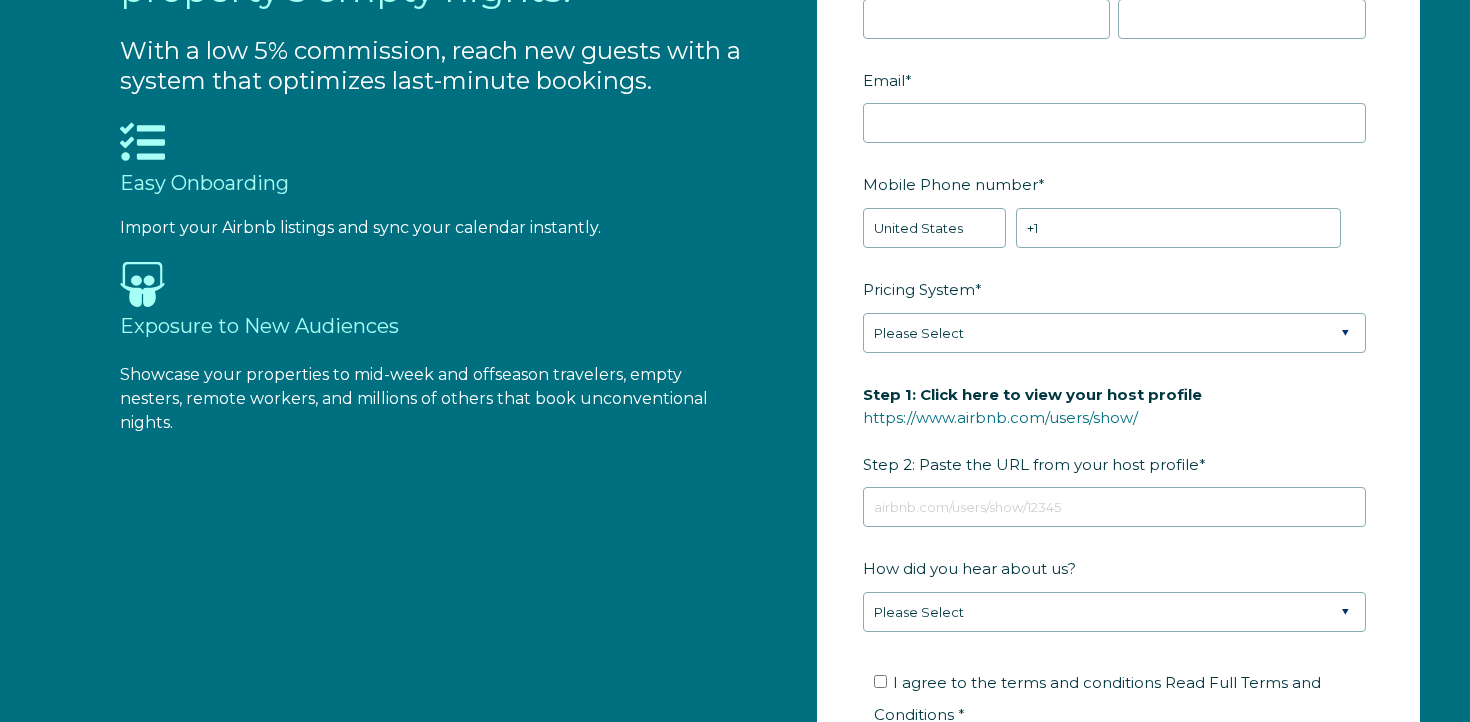 scroll, scrollTop: 2196, scrollLeft: 0, axis: vertical 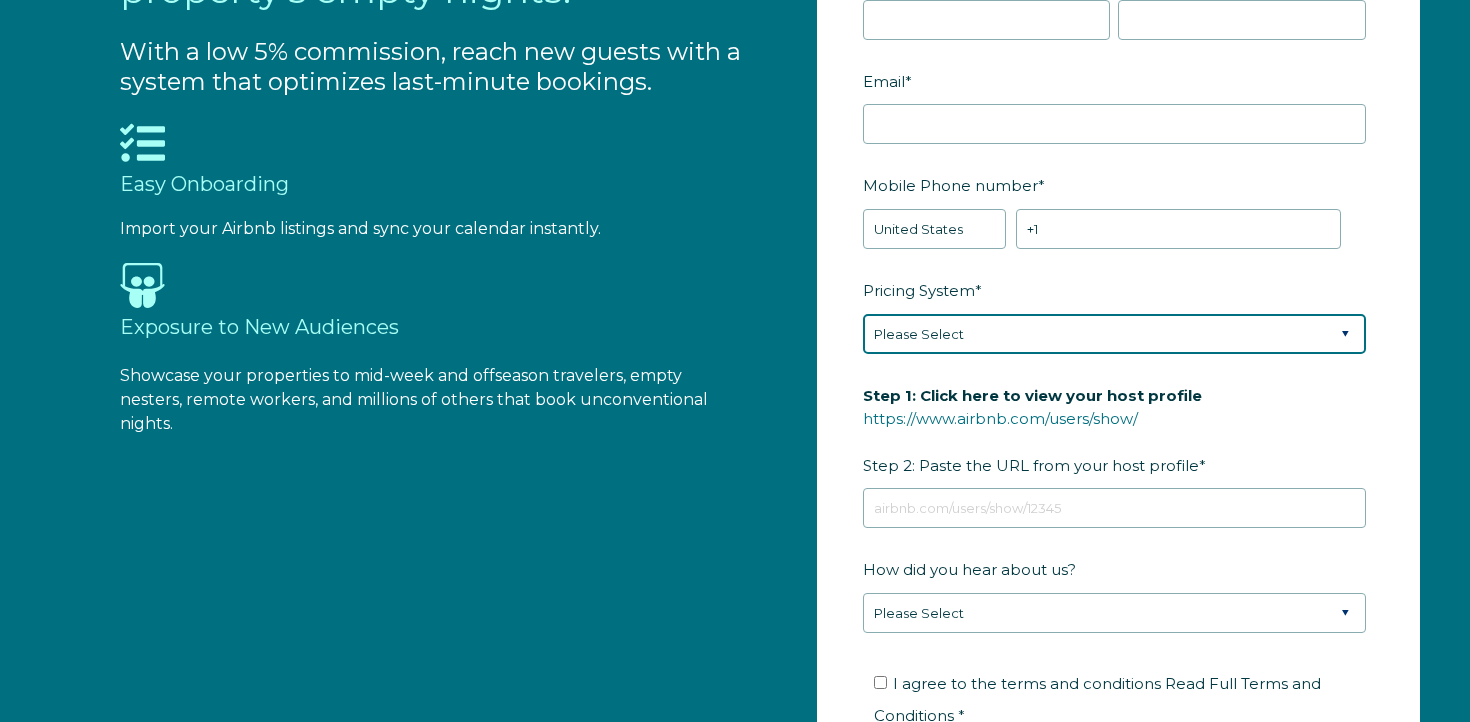click on "Please Select Manual Airbnb Smart Pricing PriceLabs Wheelhouse Beyond Pricing 3rd Party - Dynamic" at bounding box center [1114, 334] 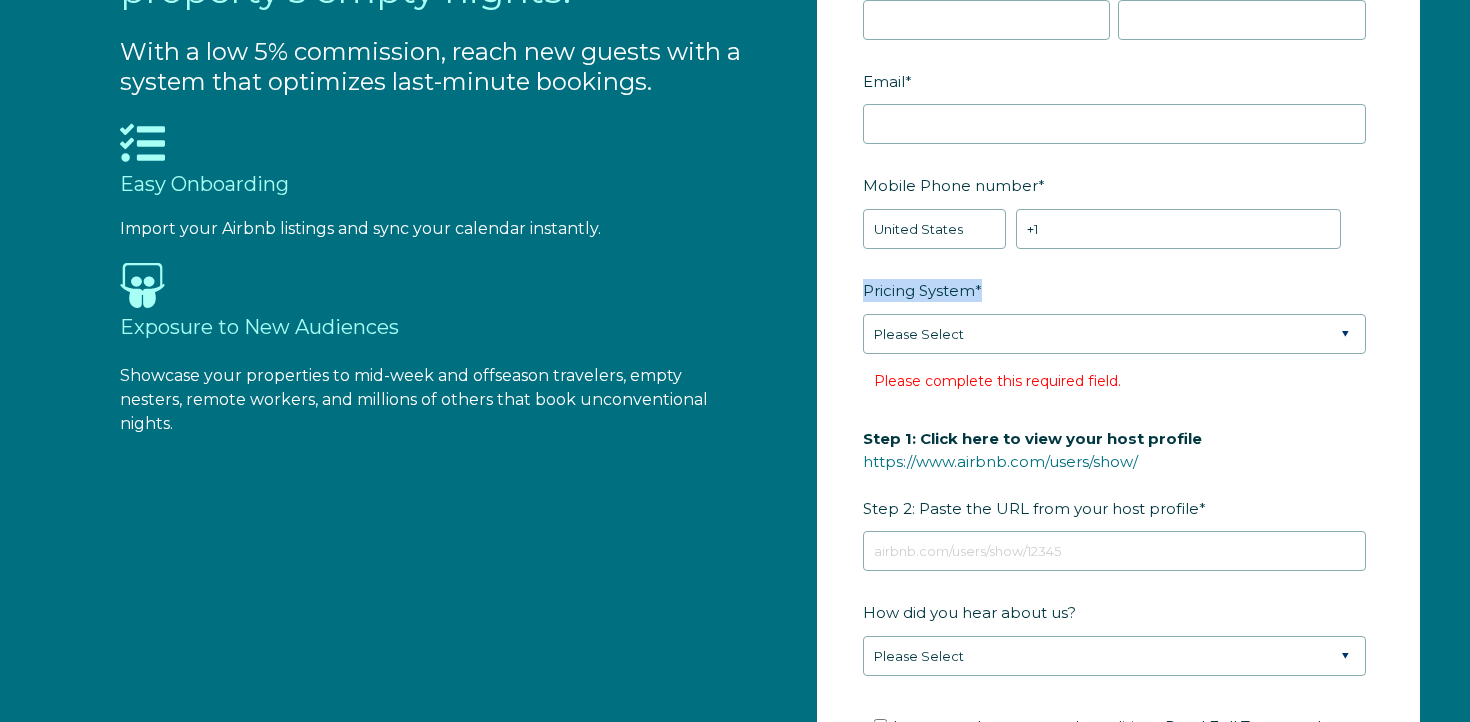 drag, startPoint x: 867, startPoint y: 287, endPoint x: 1033, endPoint y: 286, distance: 166.003 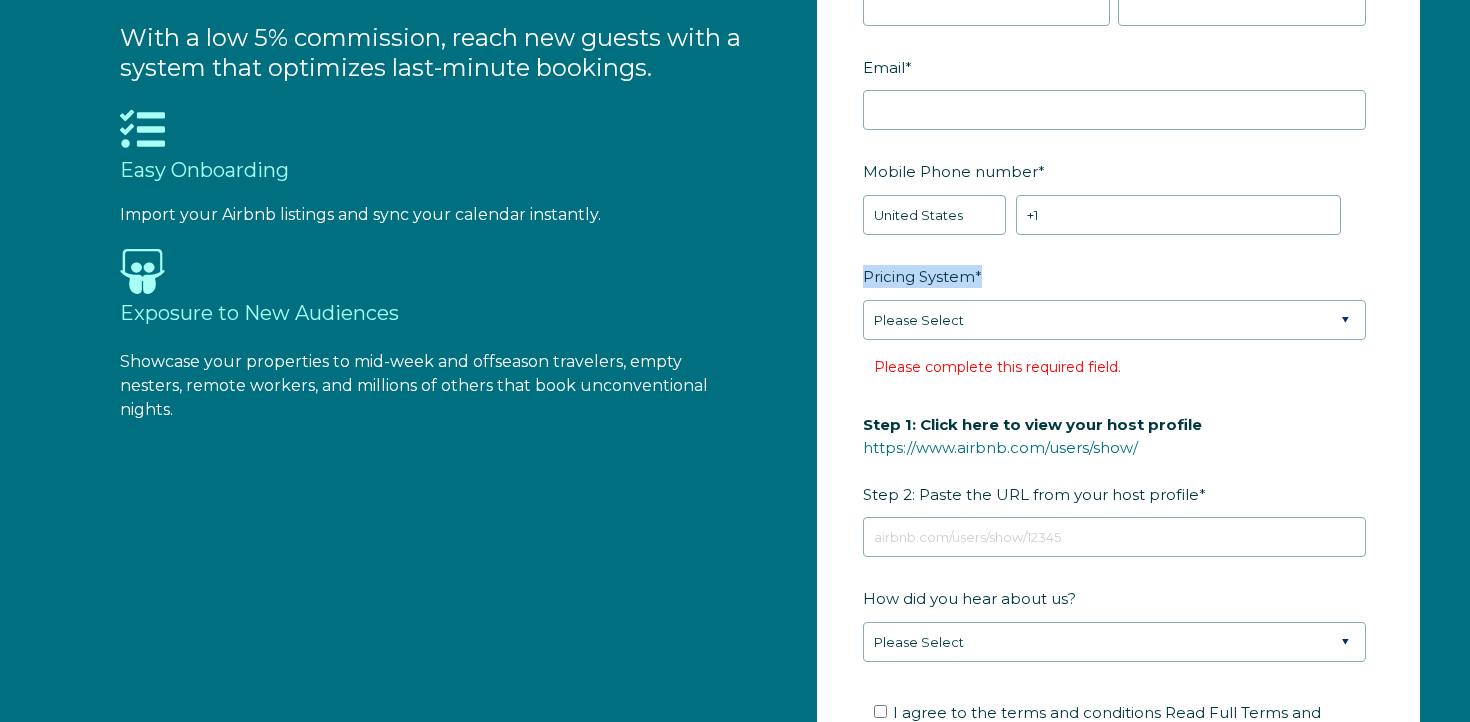 scroll, scrollTop: 2214, scrollLeft: 0, axis: vertical 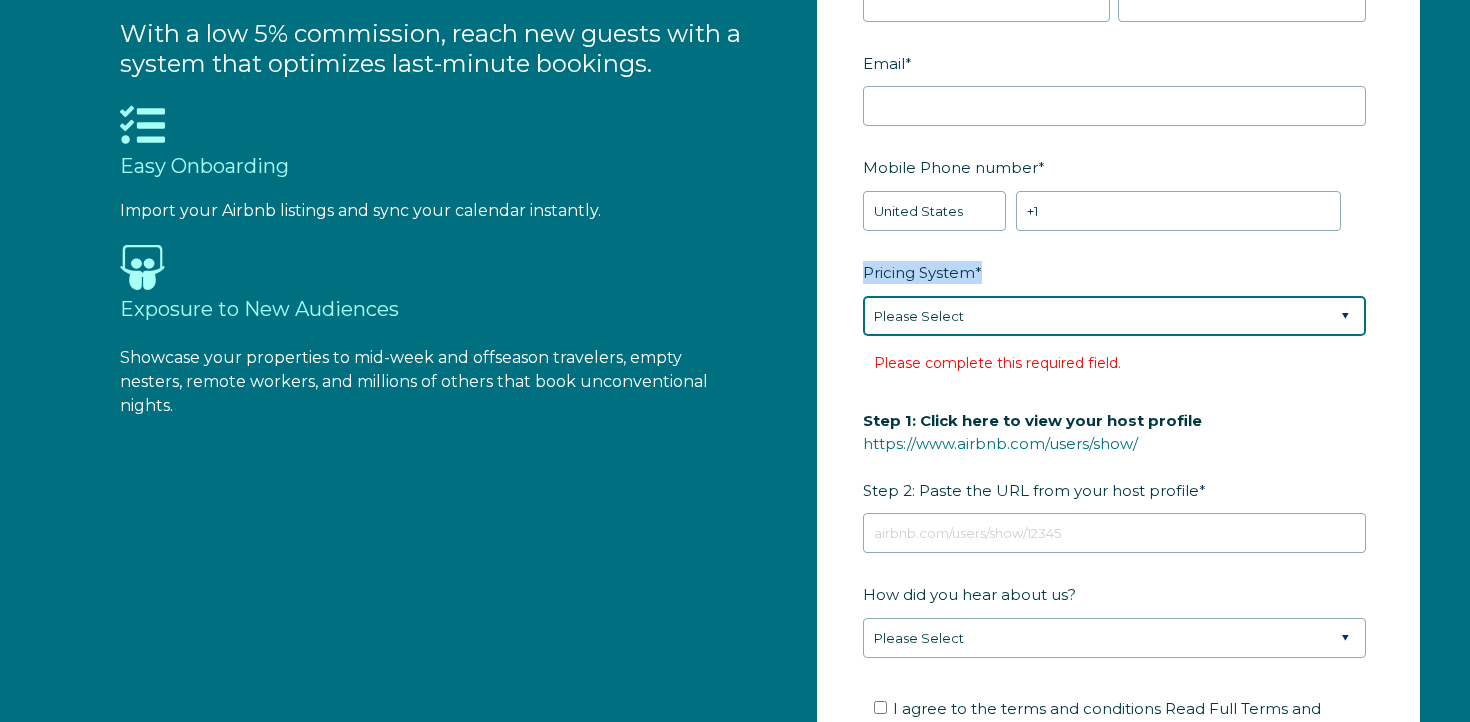 click on "Please Select Manual Airbnb Smart Pricing PriceLabs Wheelhouse Beyond Pricing 3rd Party - Dynamic" at bounding box center (1114, 316) 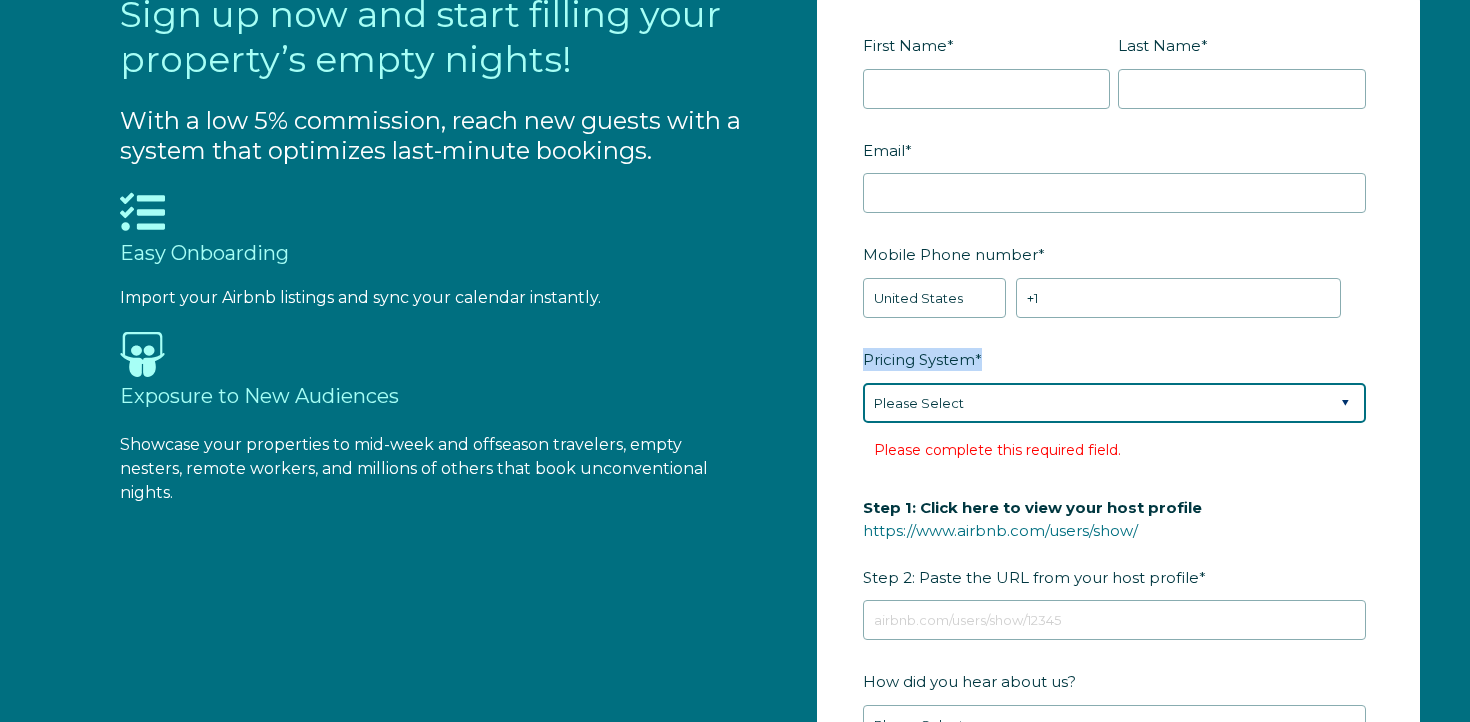 scroll, scrollTop: 2126, scrollLeft: 0, axis: vertical 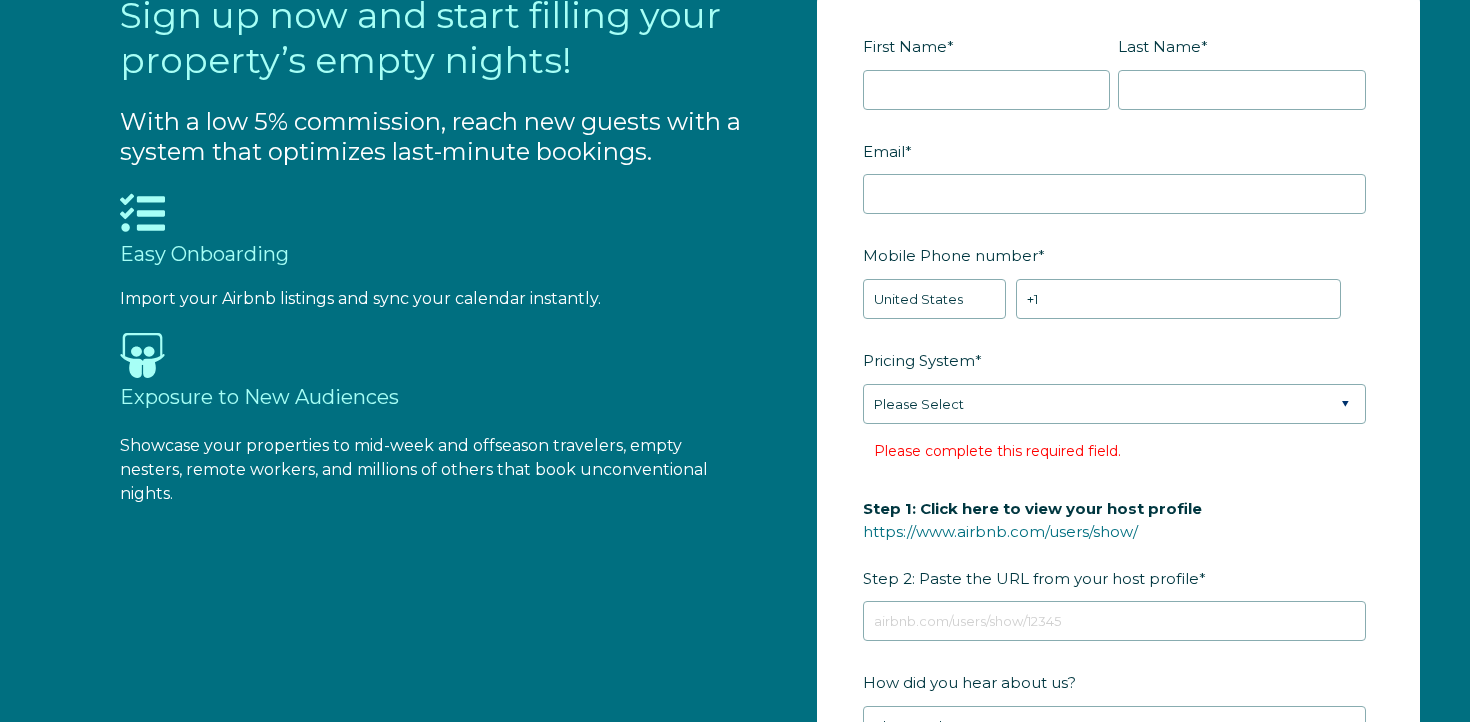 drag, startPoint x: 774, startPoint y: 381, endPoint x: 787, endPoint y: 384, distance: 13.341664 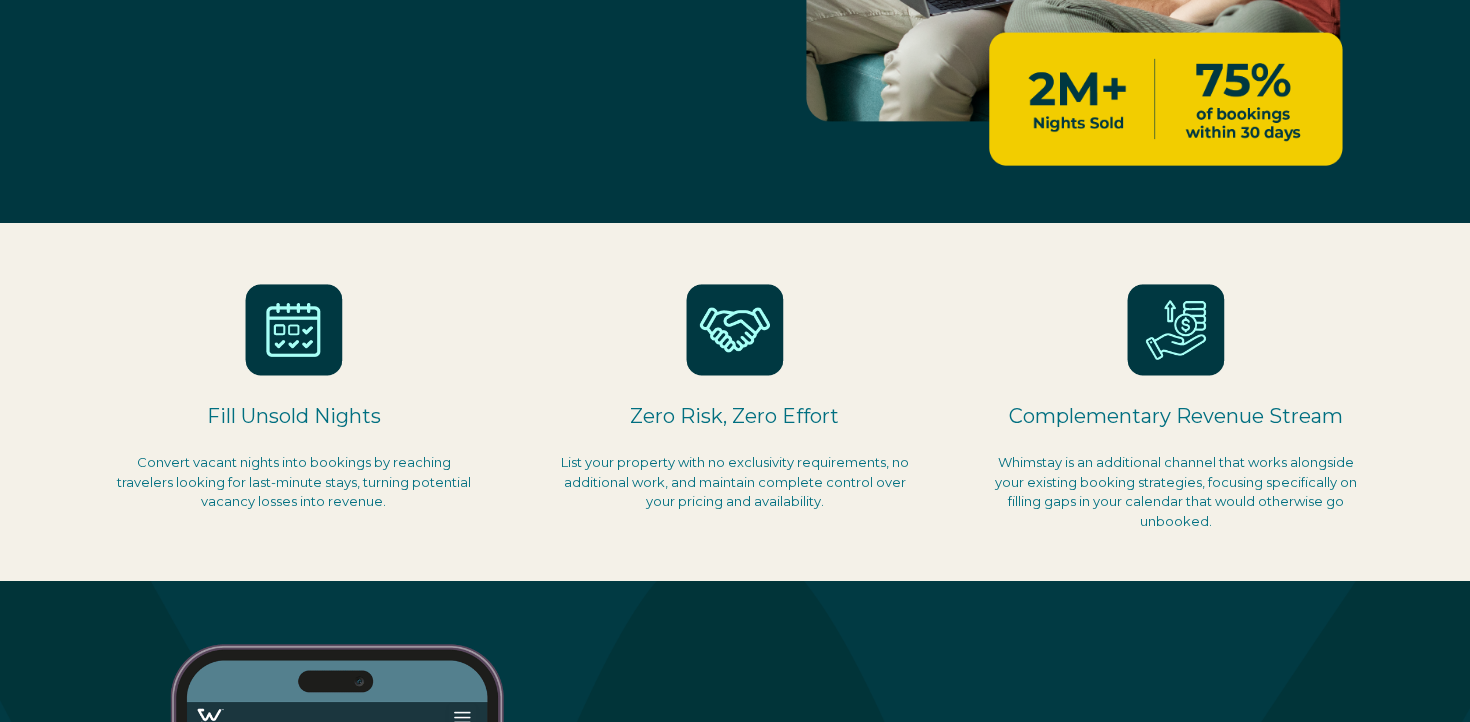 scroll, scrollTop: 0, scrollLeft: 0, axis: both 